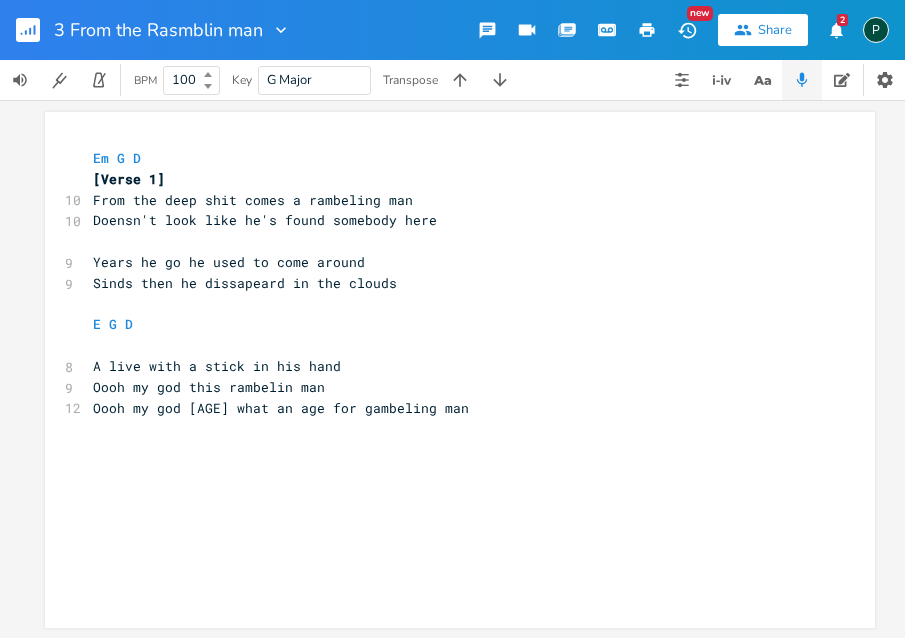 scroll, scrollTop: 0, scrollLeft: 0, axis: both 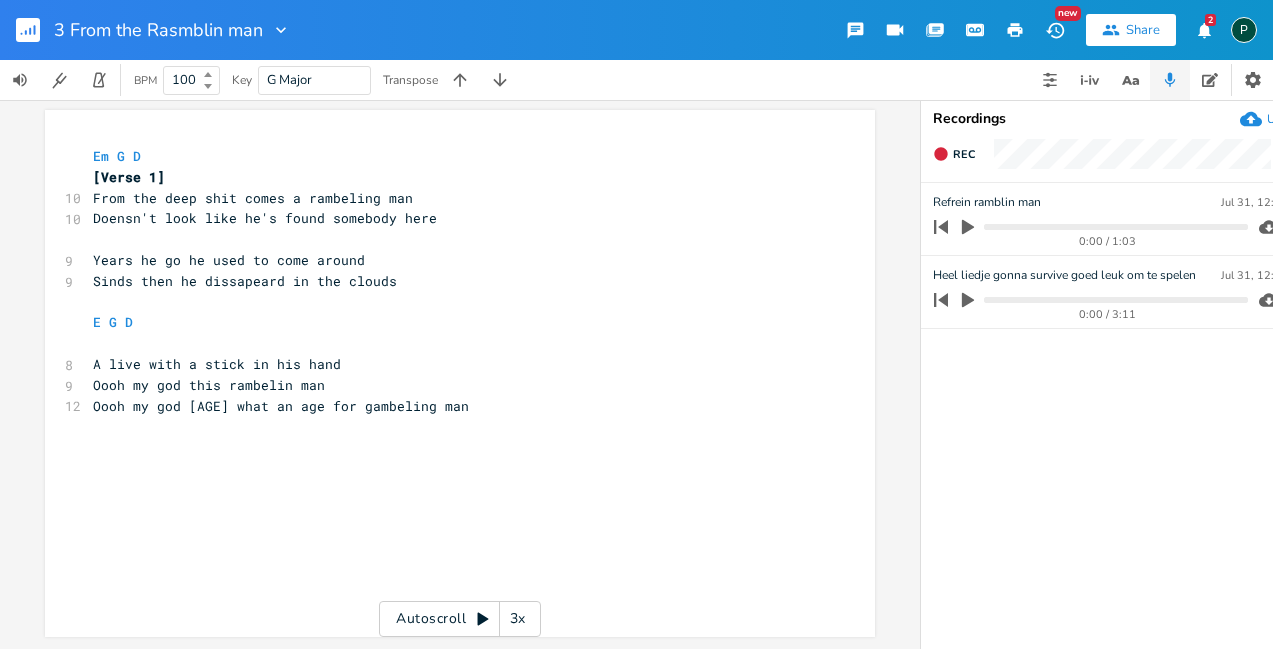 click 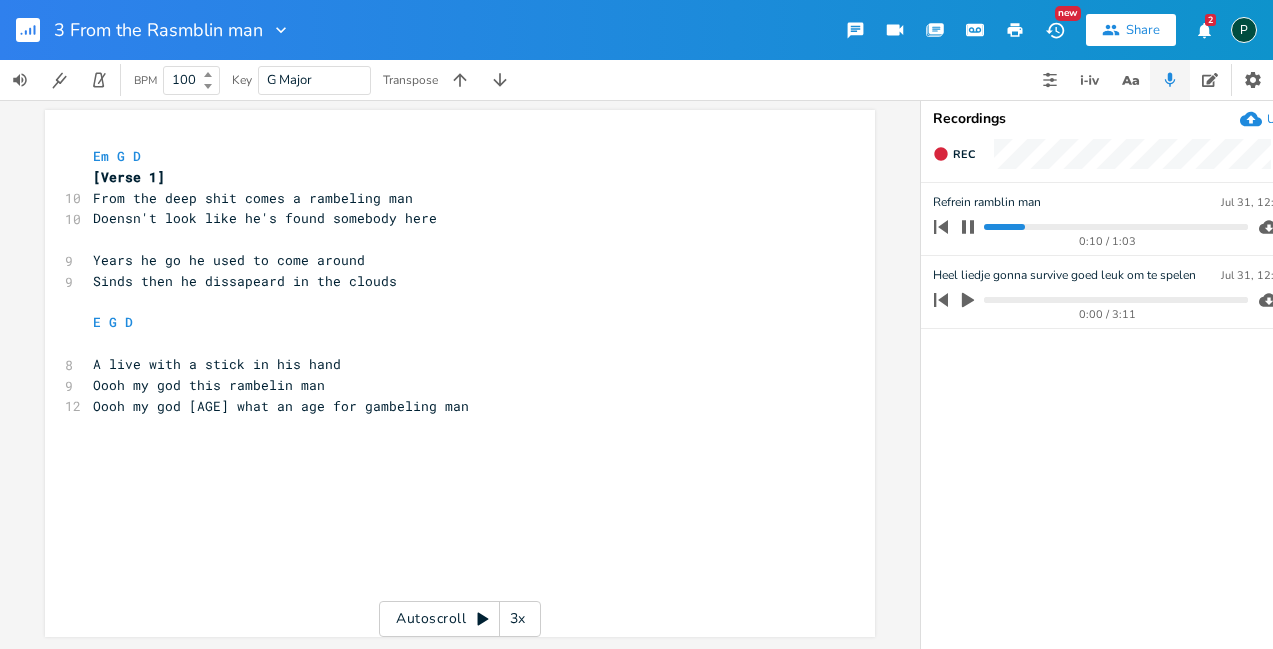 click at bounding box center (968, 227) 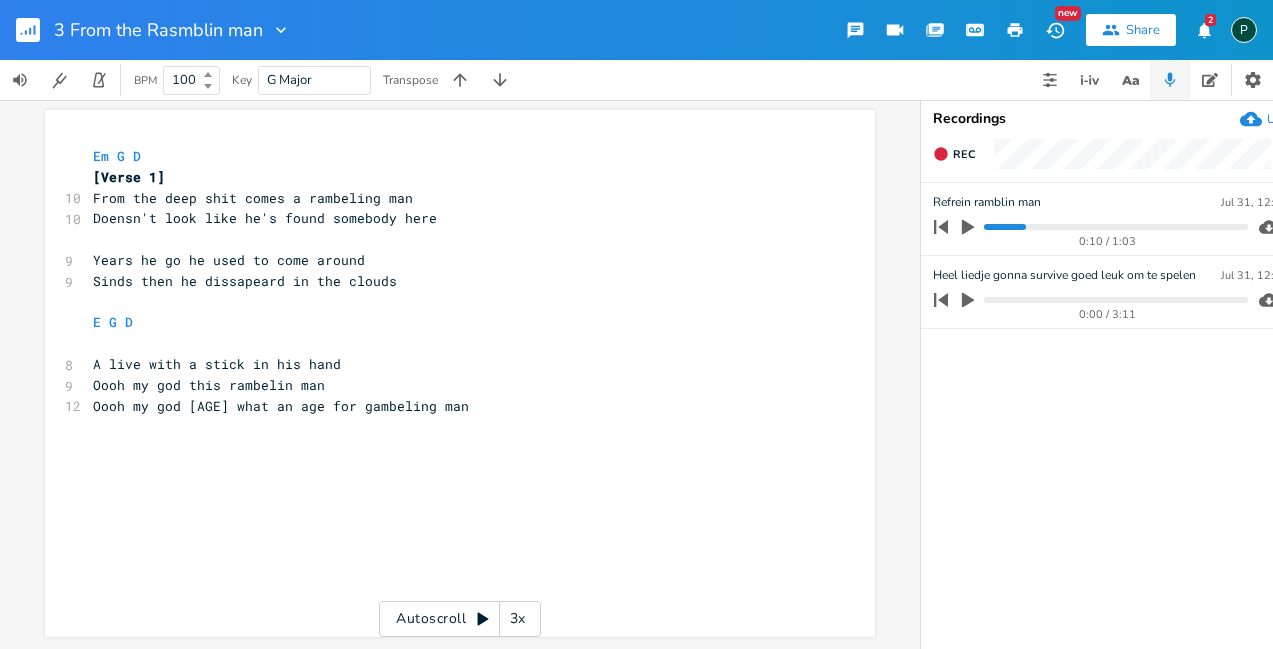 click on "E   G   D" at bounding box center [113, 322] 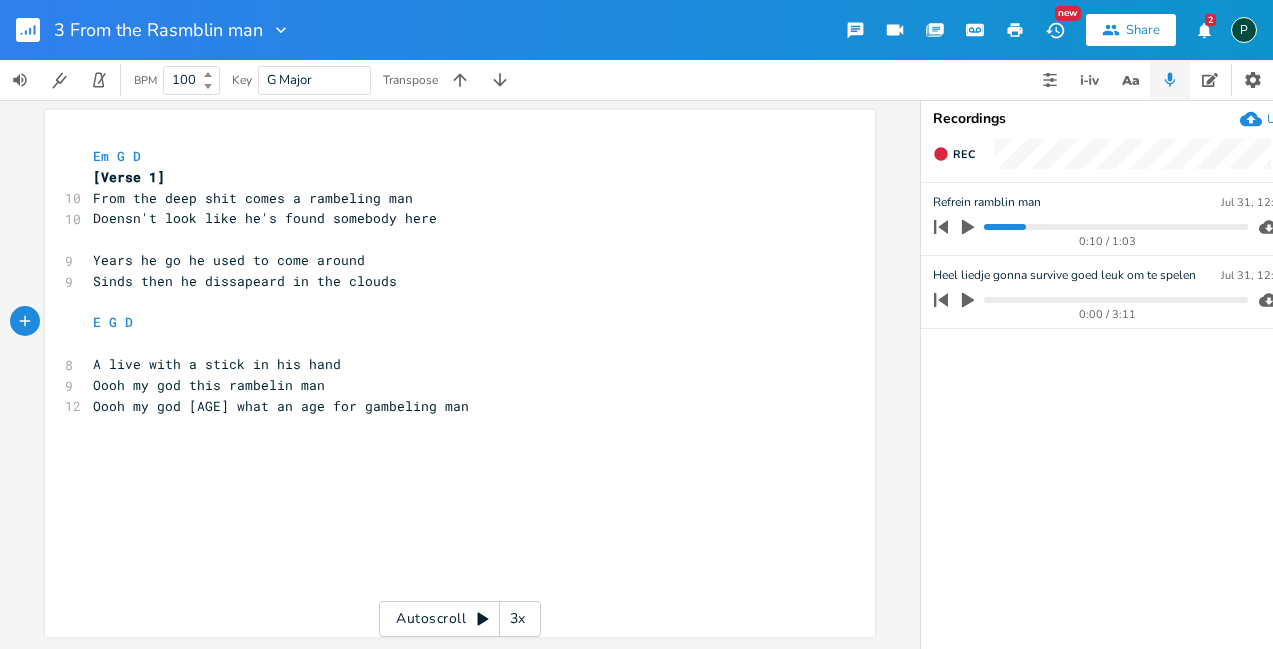 type on "m" 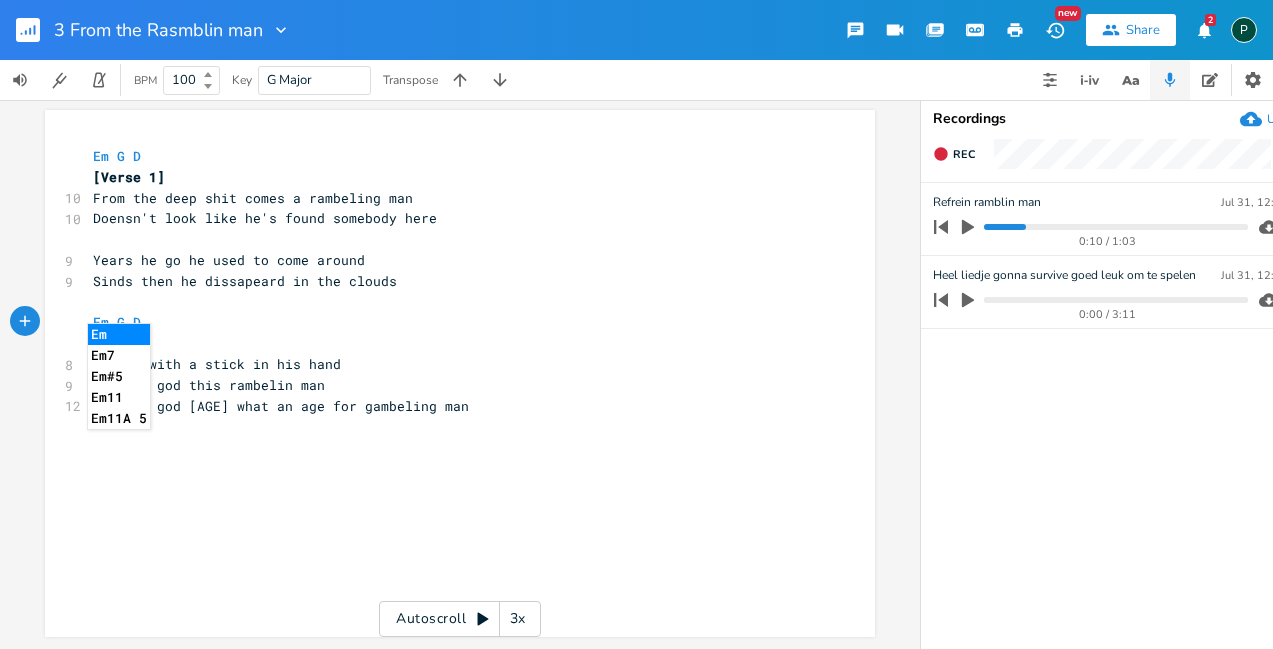 type 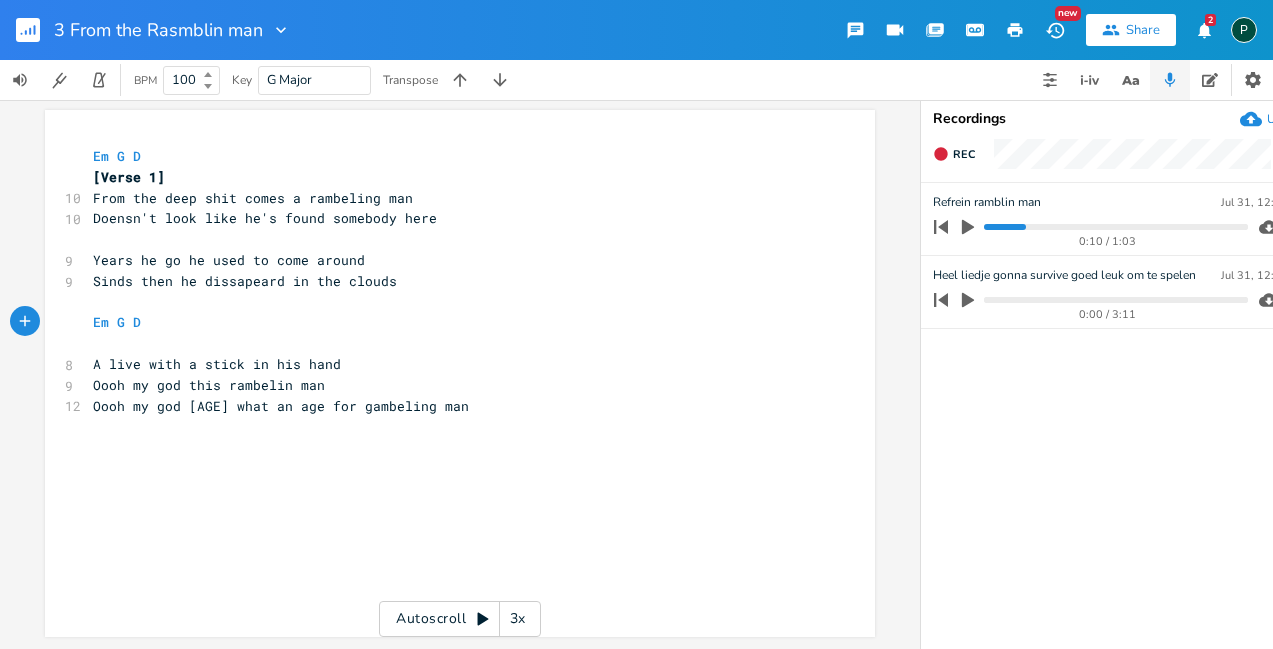 click at bounding box center [36, 30] 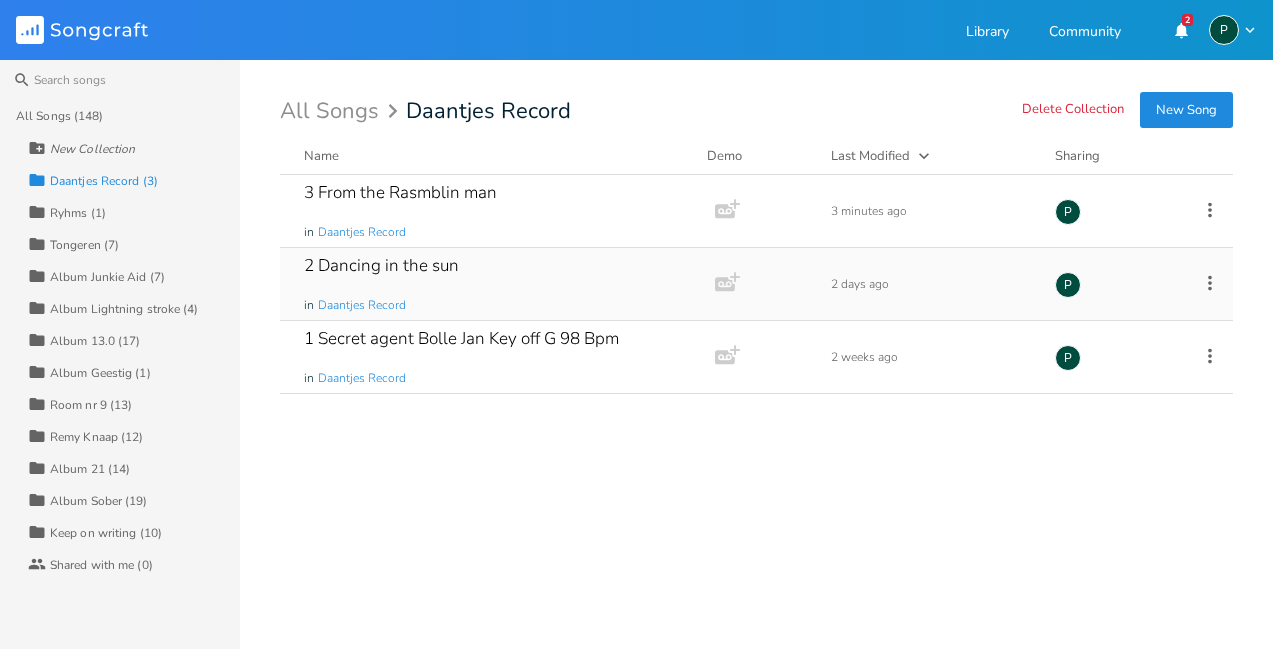 click on "2 Dancing in the sun" at bounding box center (381, 265) 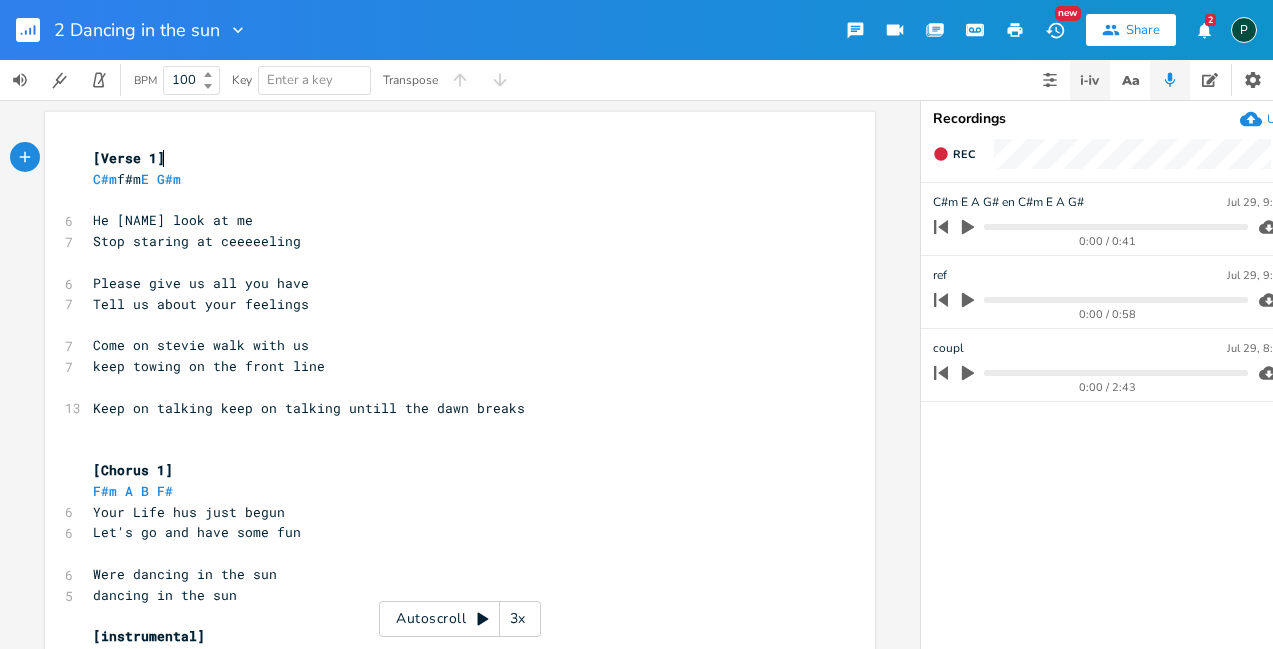 click at bounding box center (1090, 80) 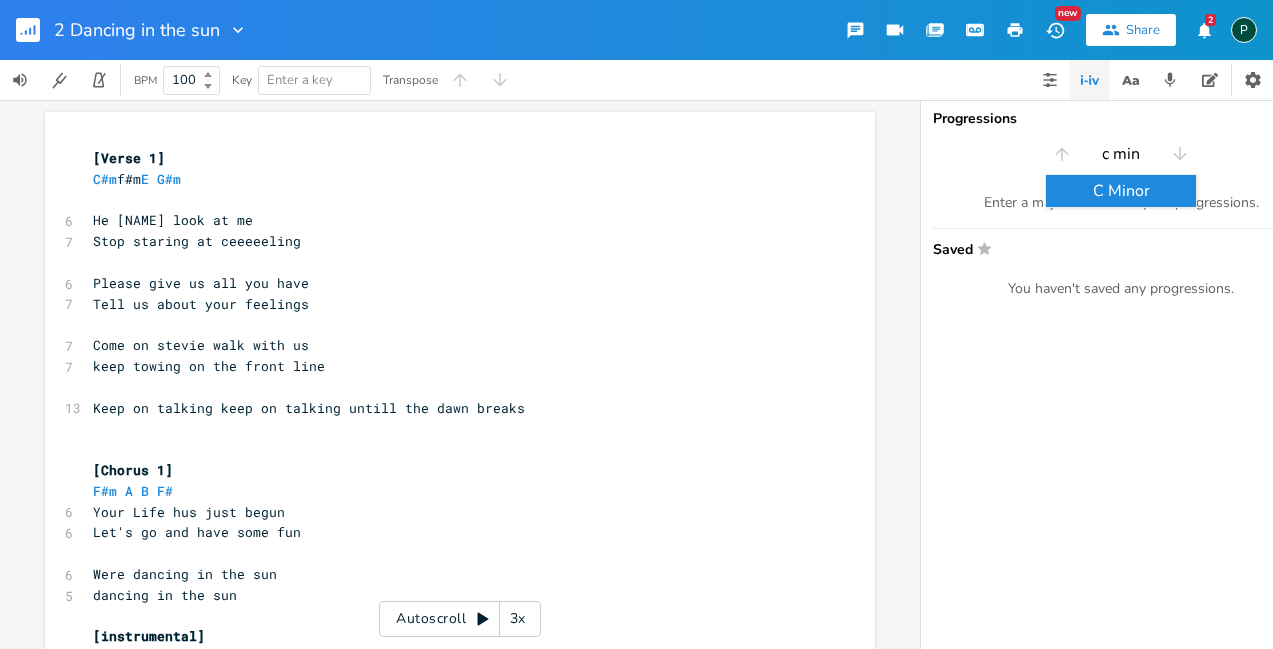 type on "c min" 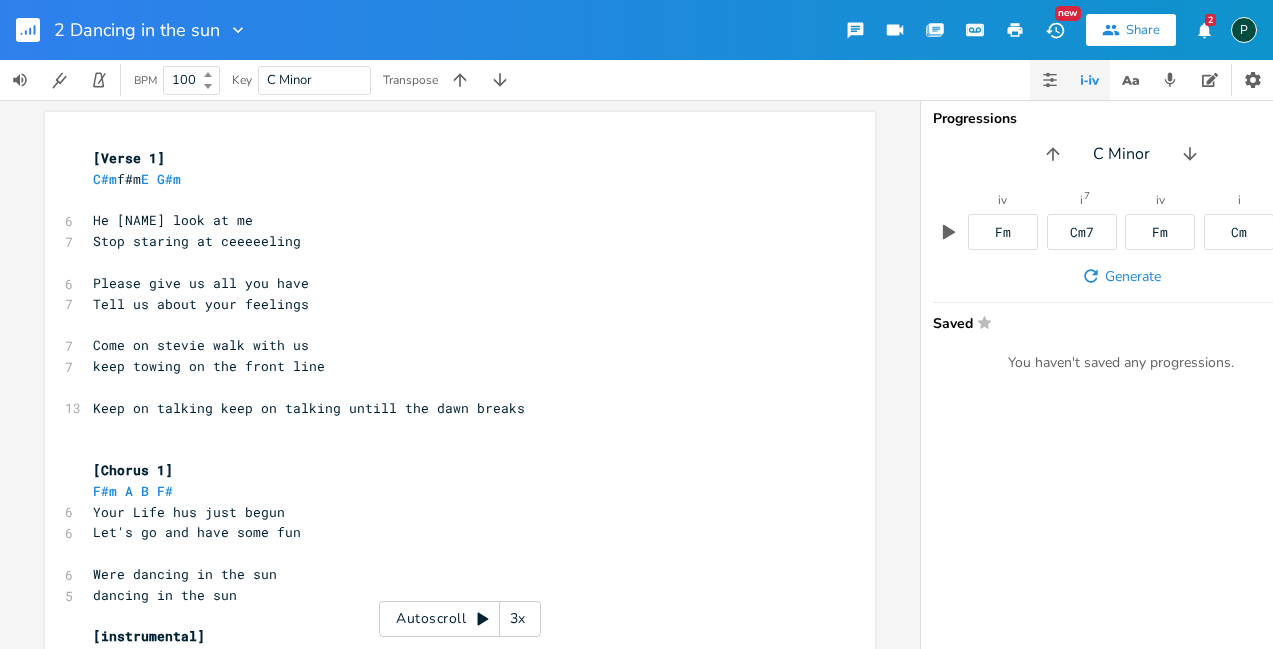 click 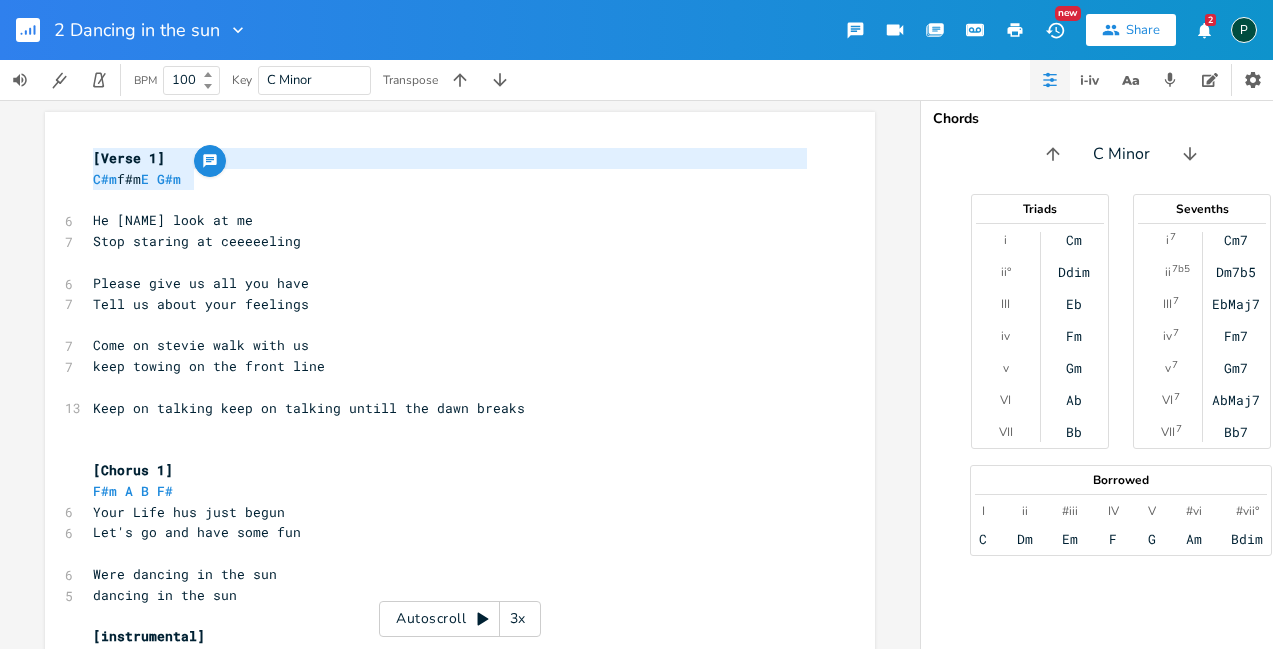 type on "C#m f#m E G#m" 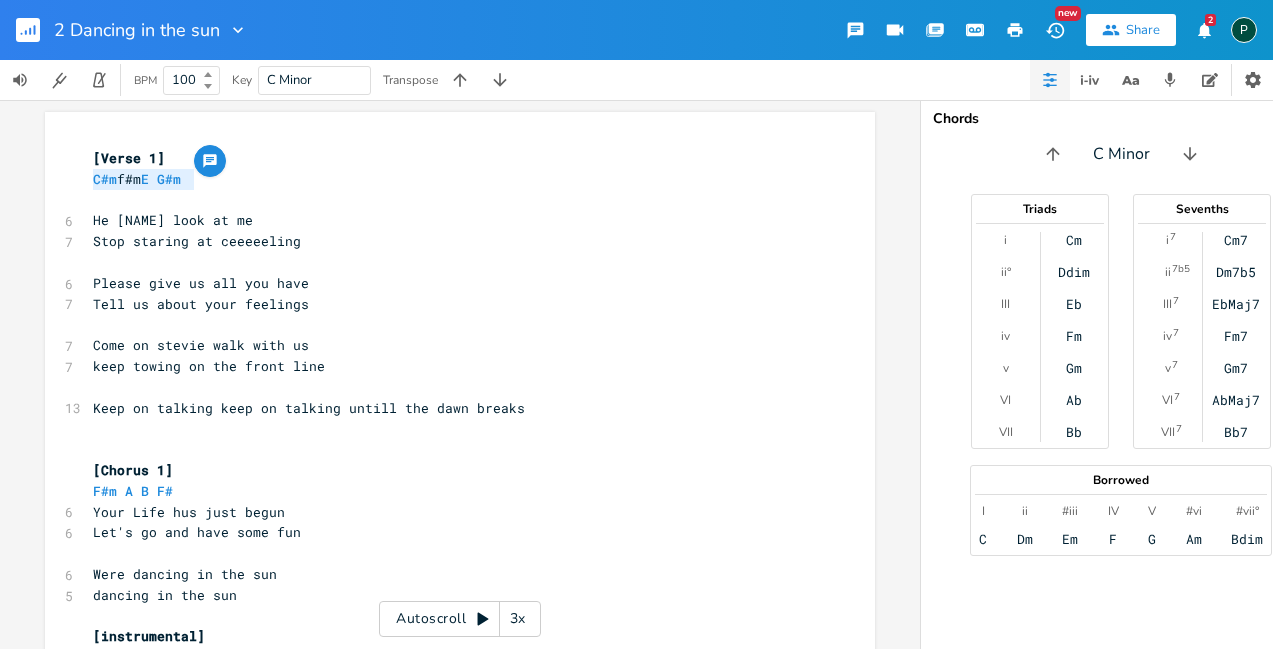 drag, startPoint x: 222, startPoint y: 172, endPoint x: 67, endPoint y: 173, distance: 155.00322 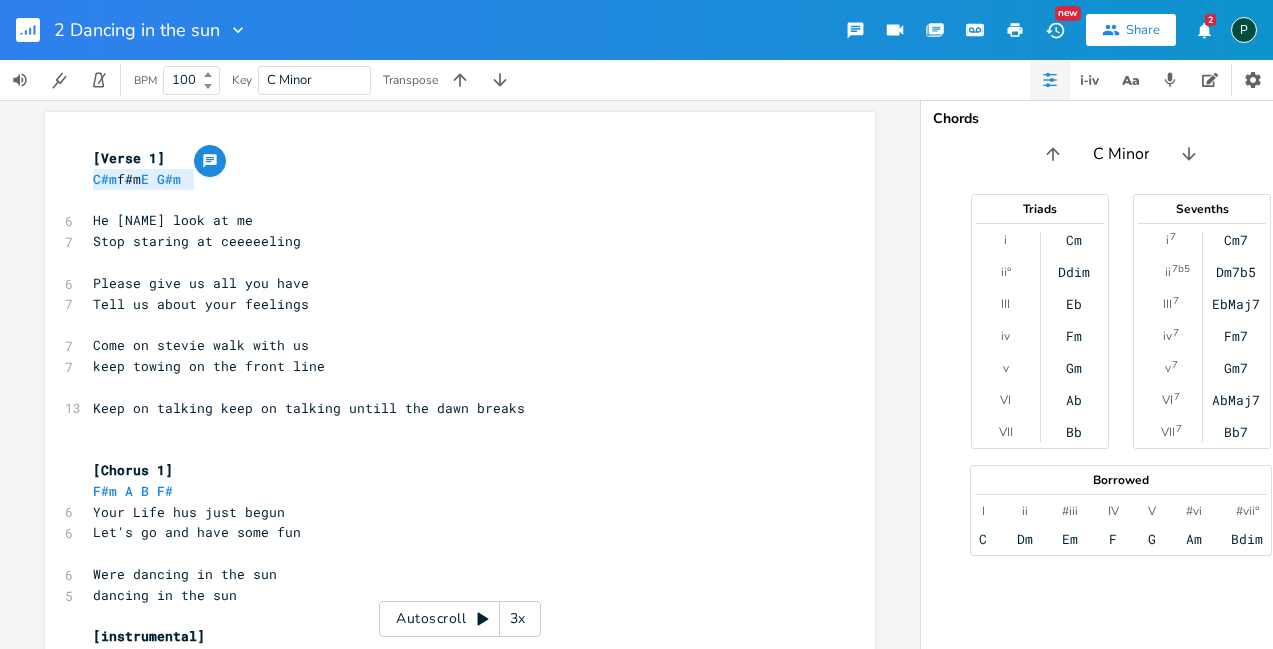 click on "C Minor" at bounding box center [1121, 154] 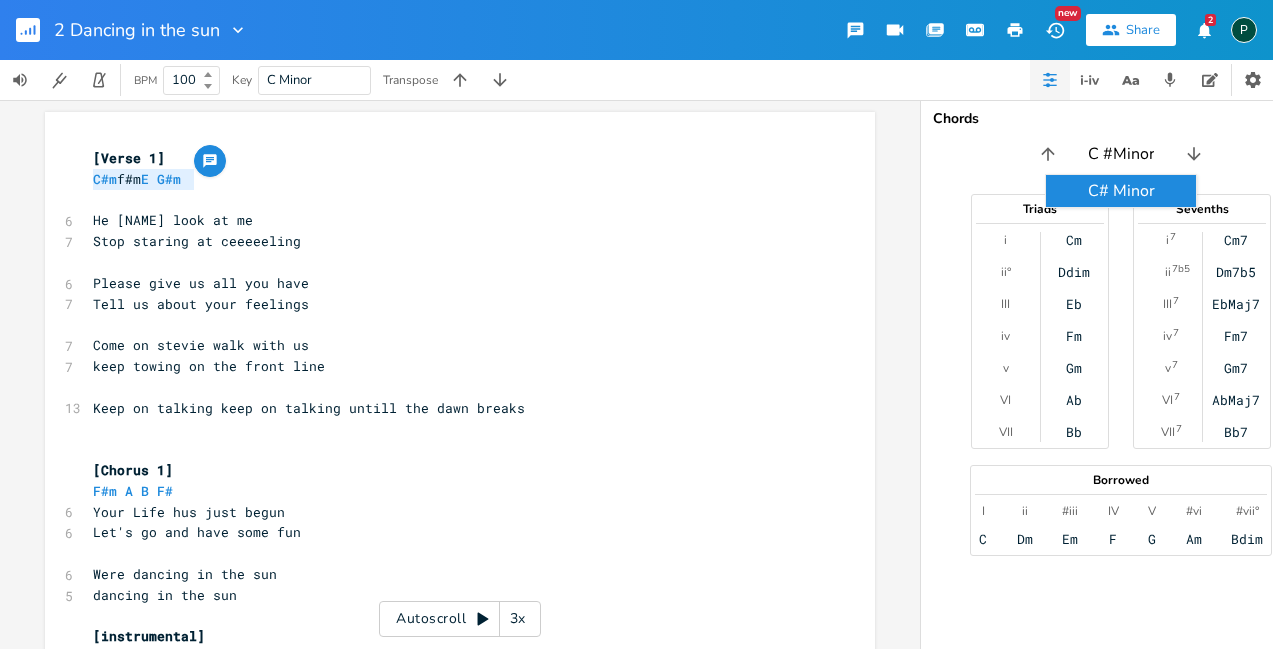 type on "C #Minor" 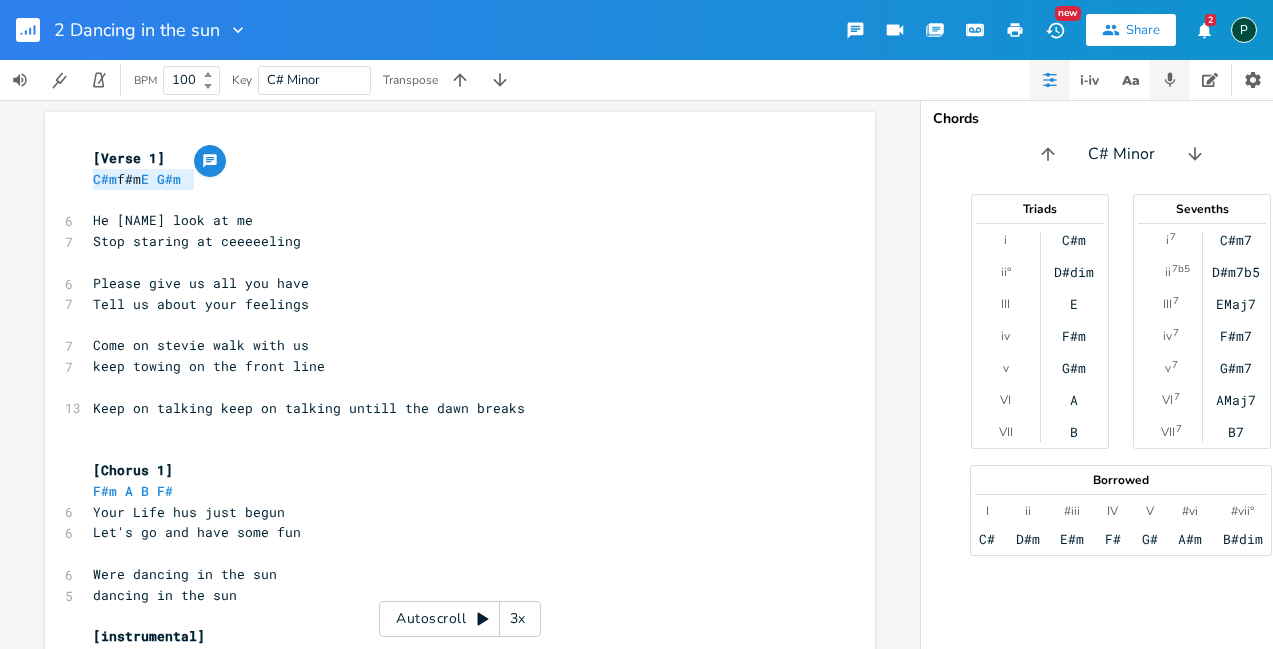 click 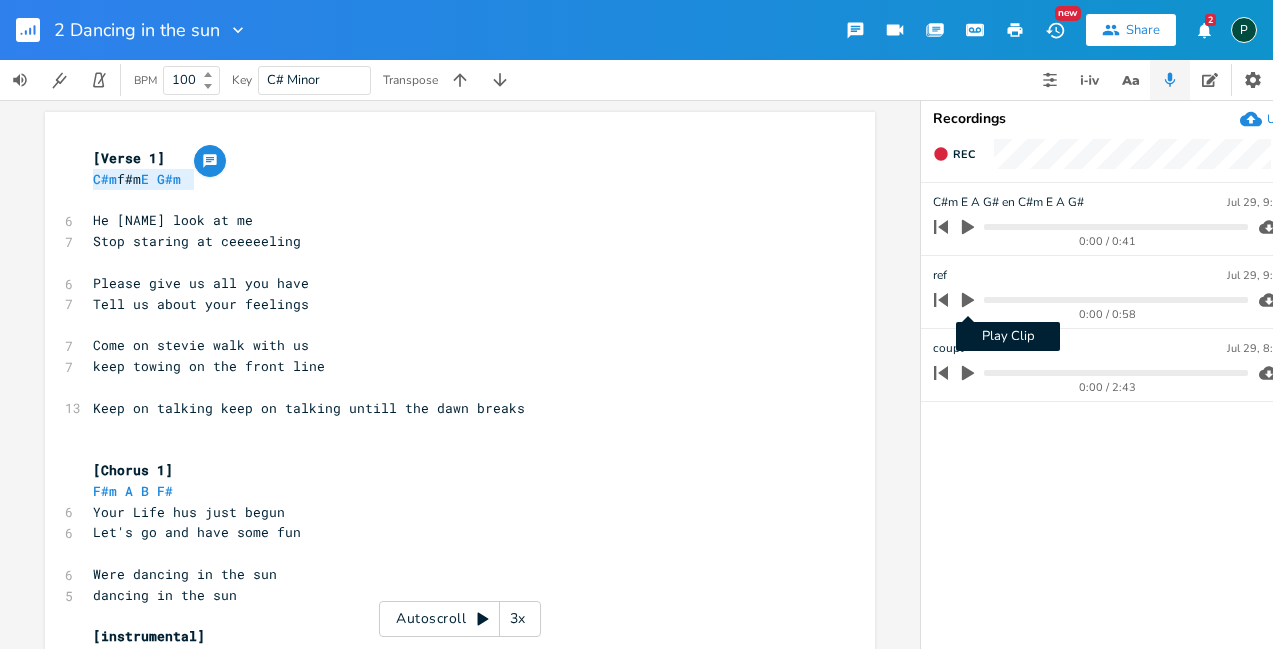 click 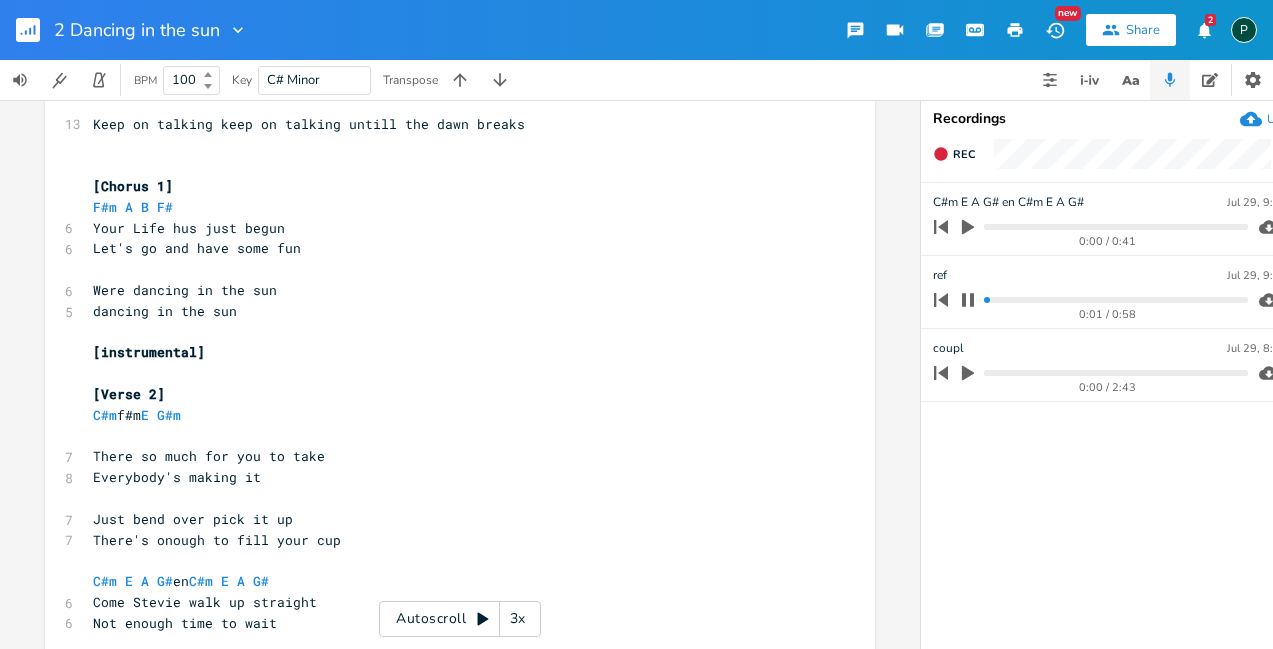 scroll, scrollTop: 307, scrollLeft: 0, axis: vertical 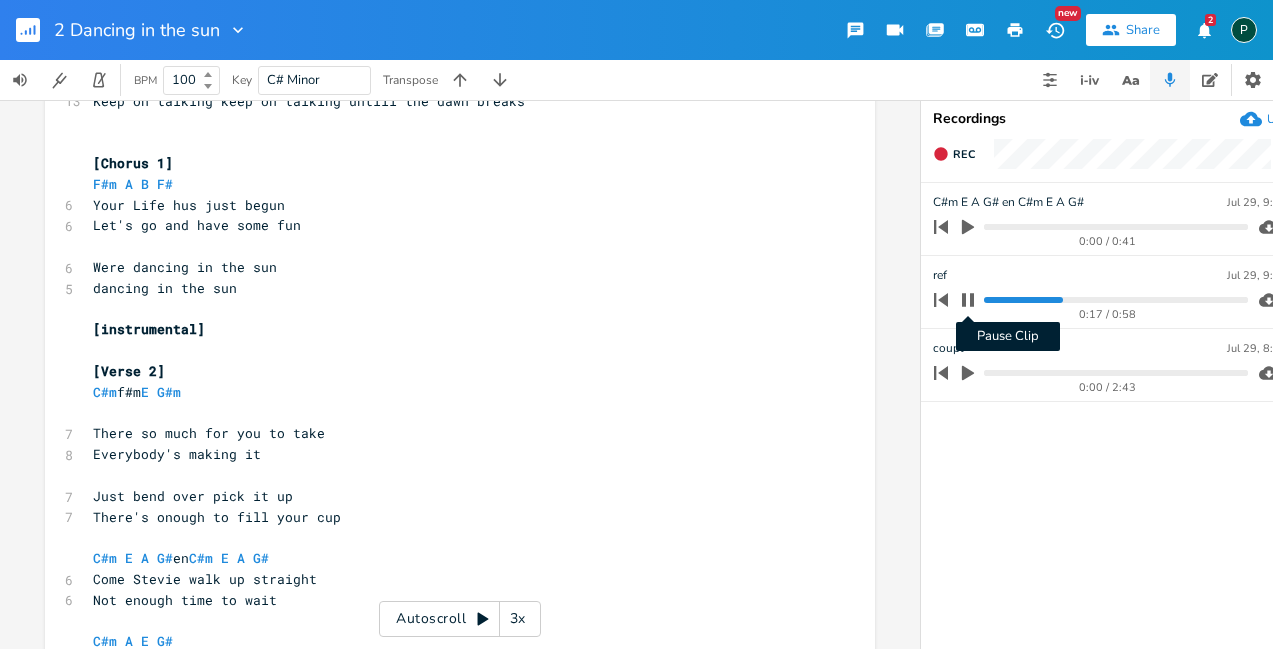 click 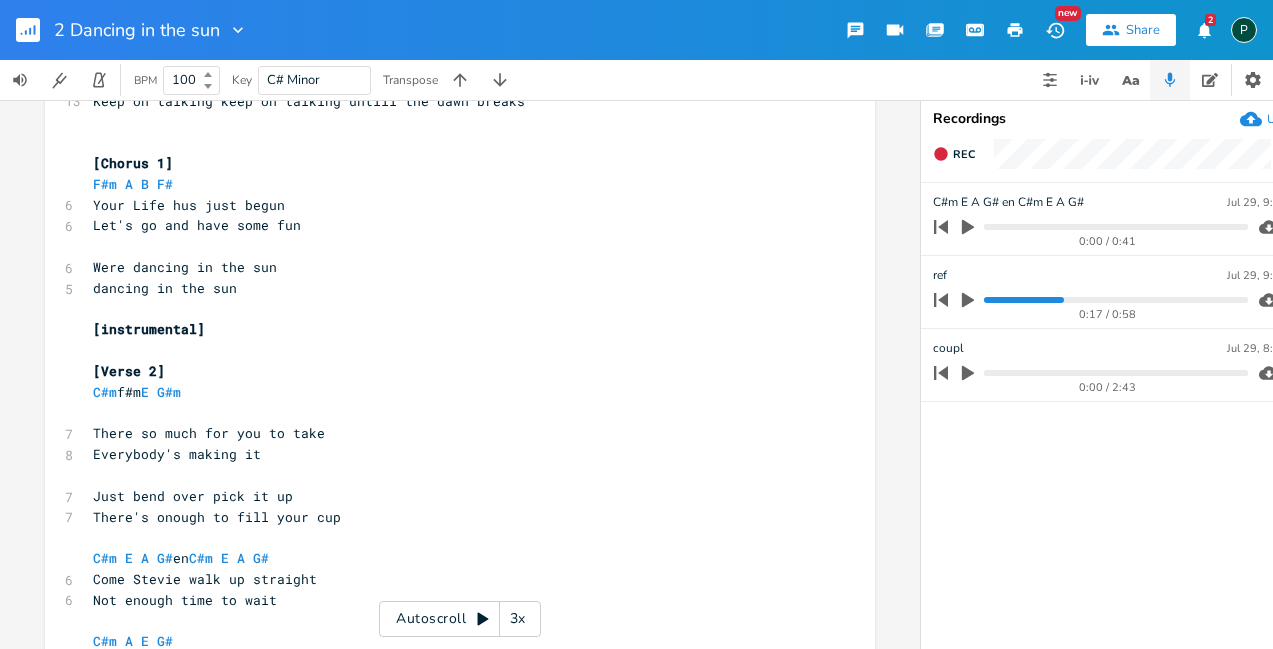 click 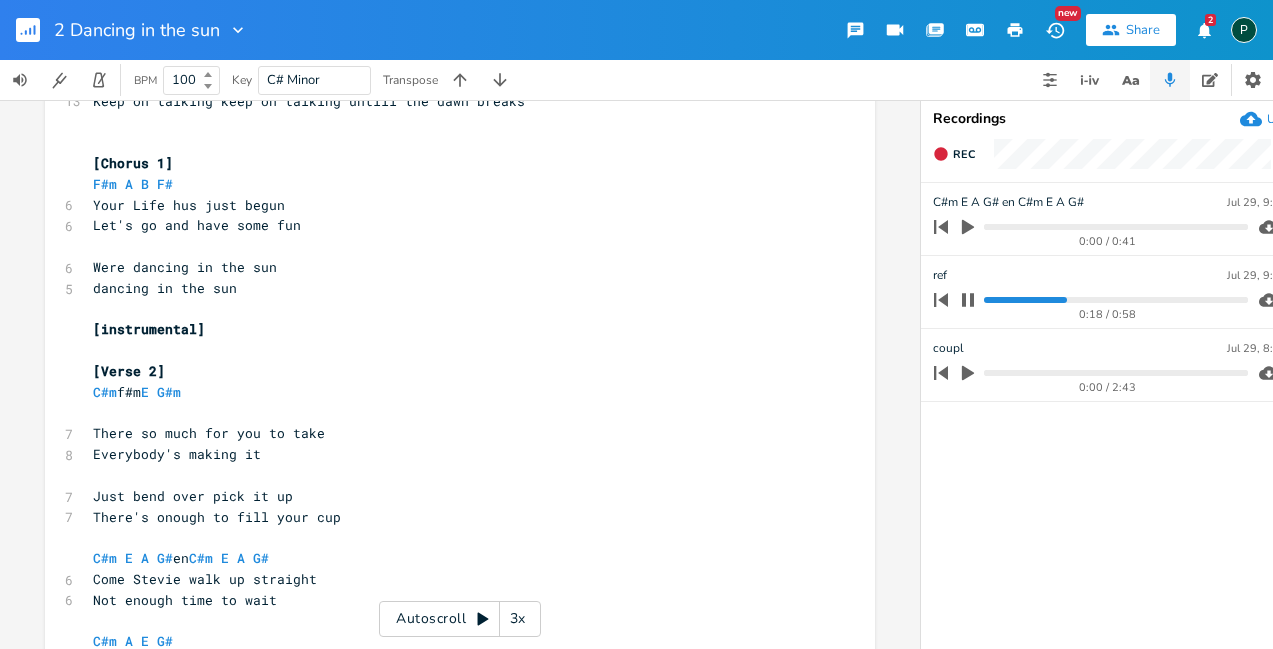 click on "0:18 / 0:58" at bounding box center [1087, 300] 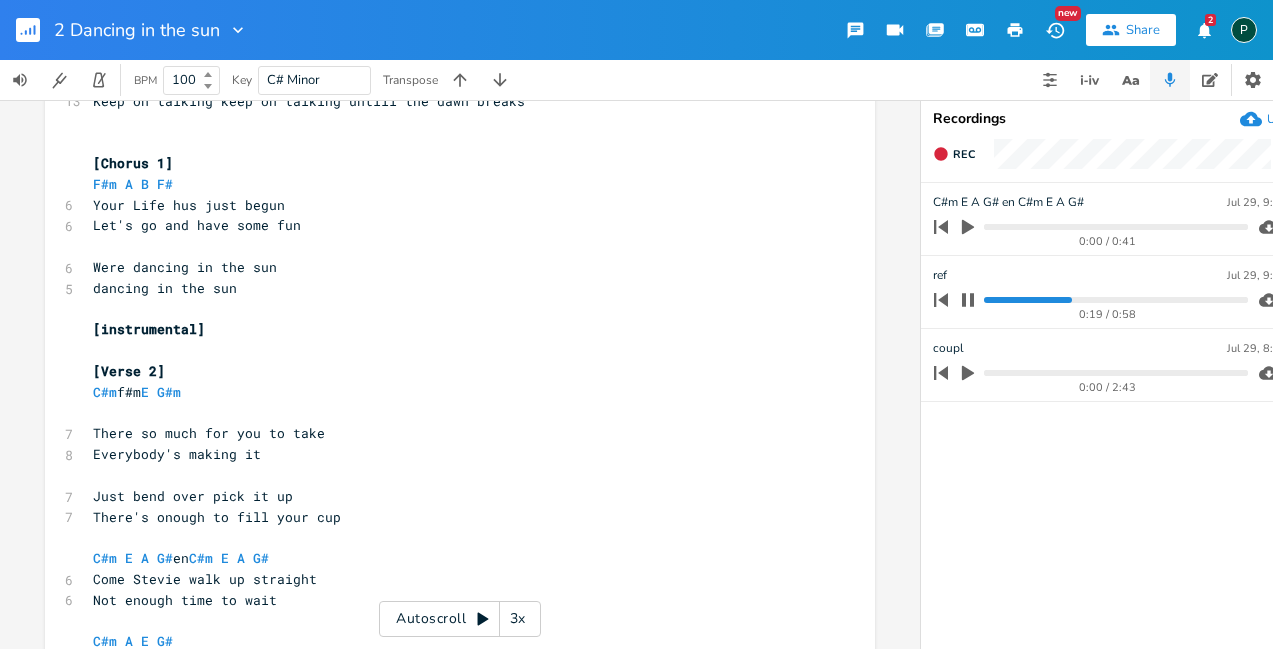 click at bounding box center (1115, 300) 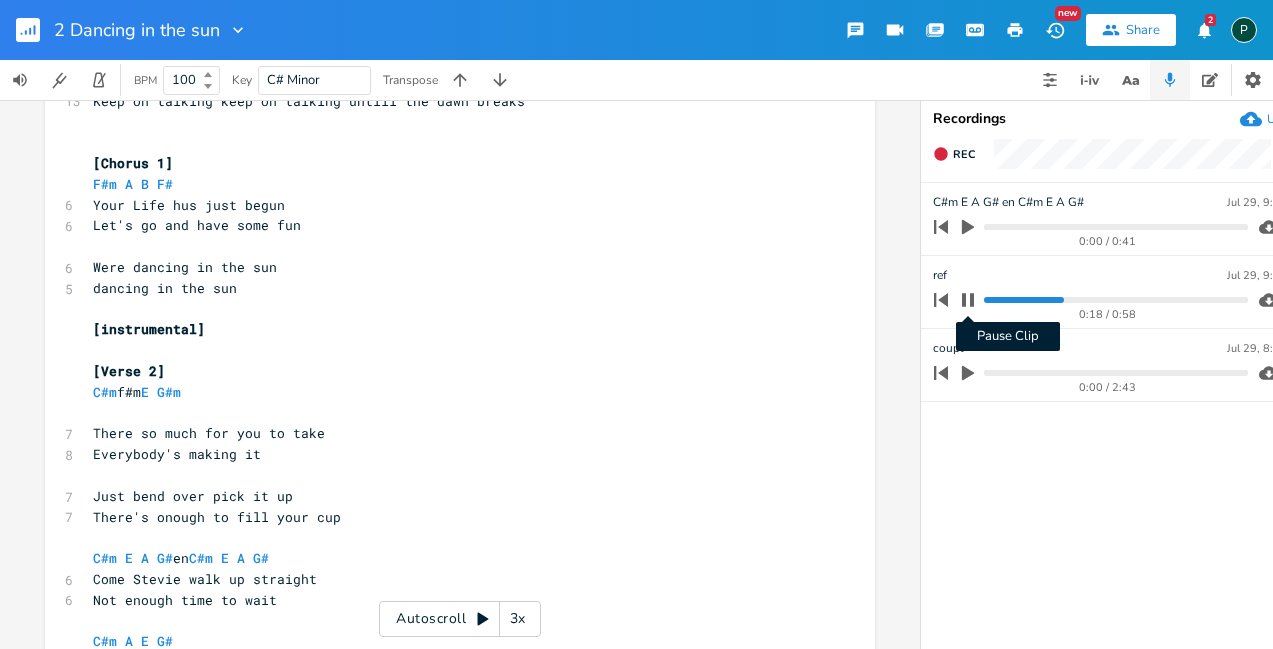click 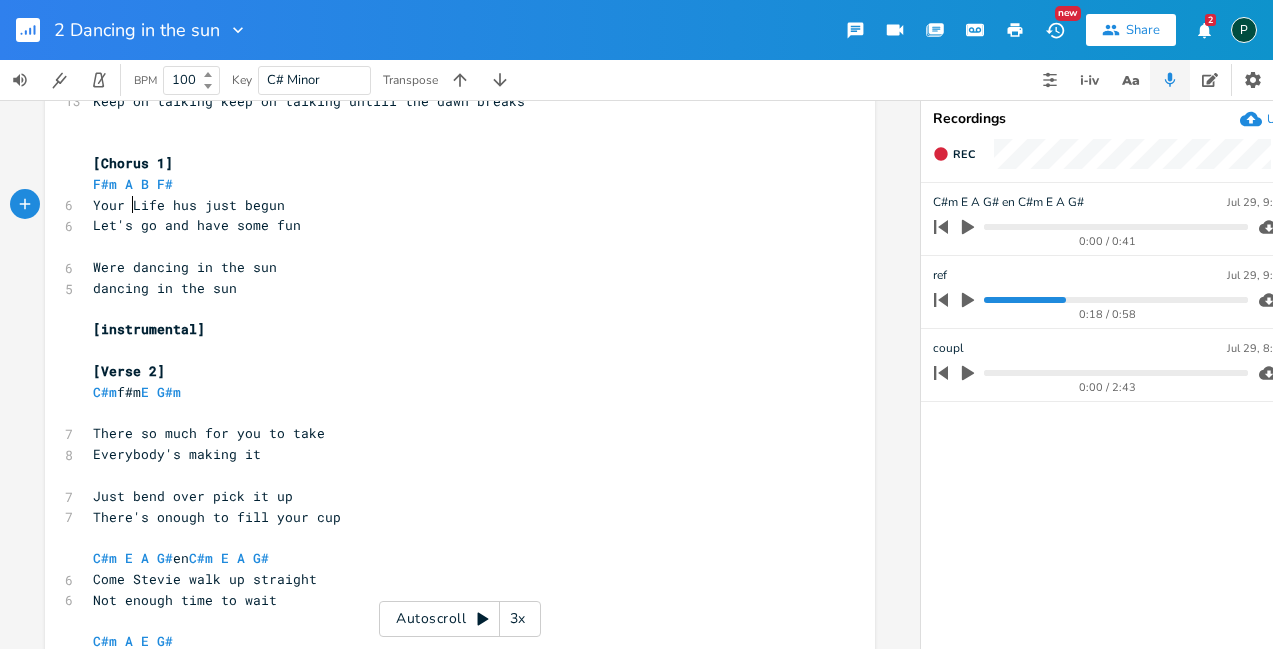click on "Your Life hus just begun" at bounding box center (189, 205) 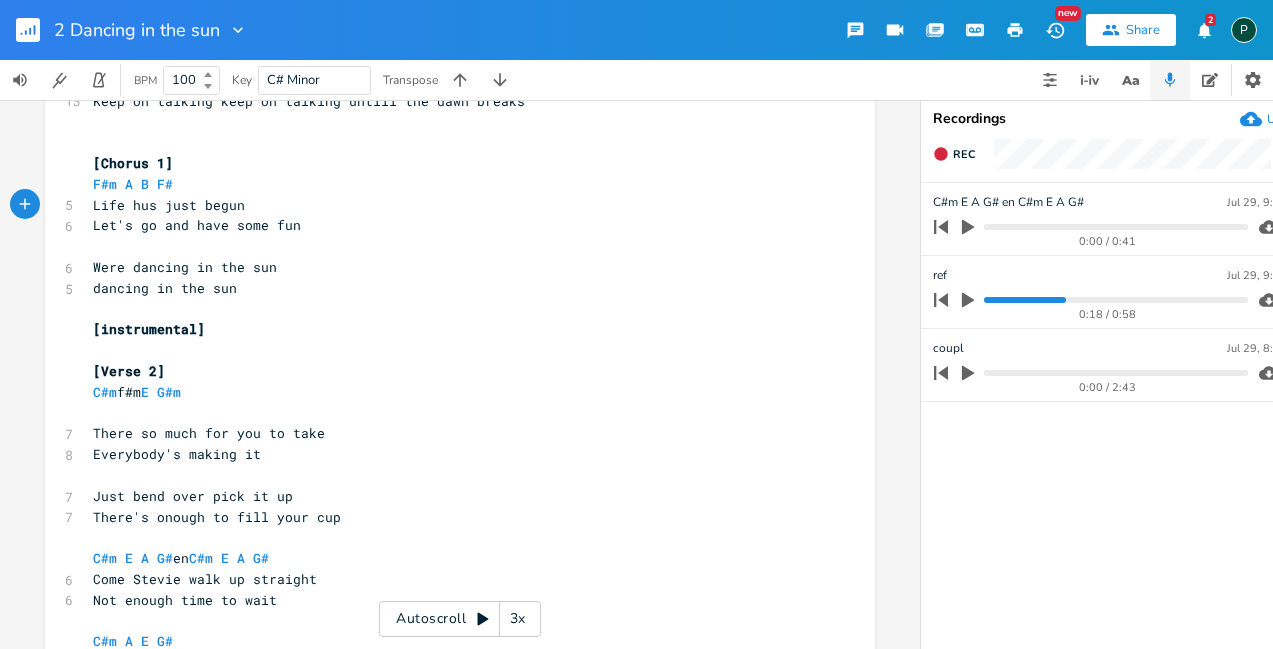 click 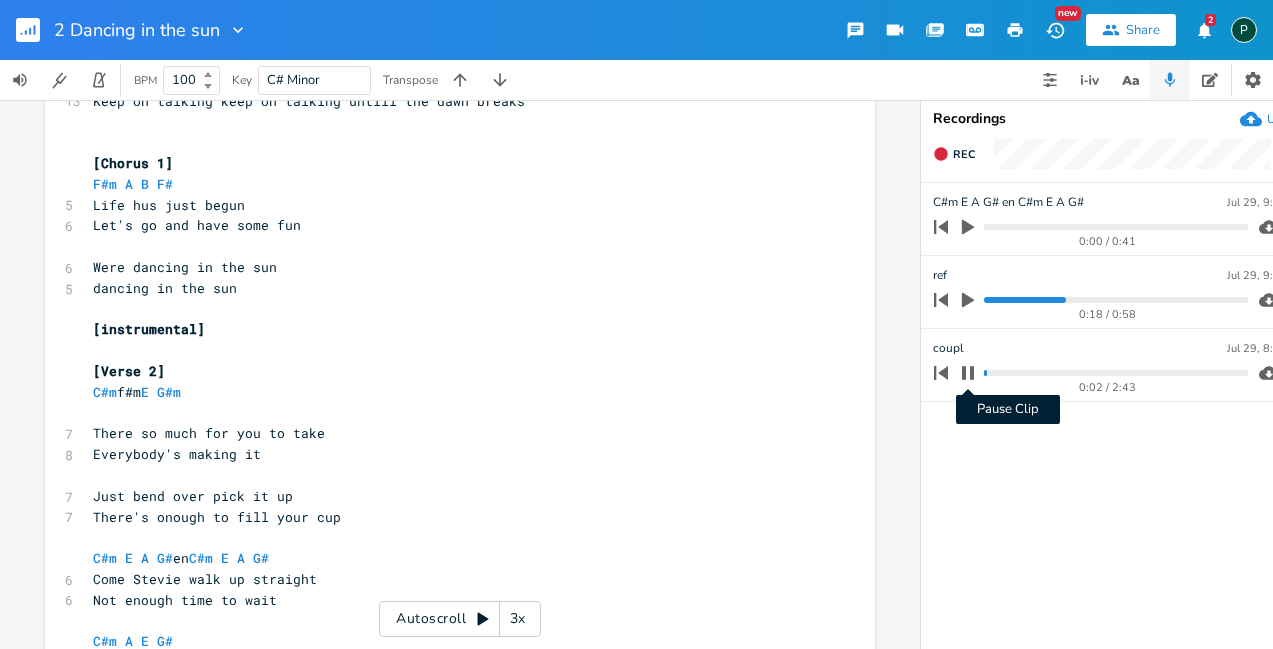 click 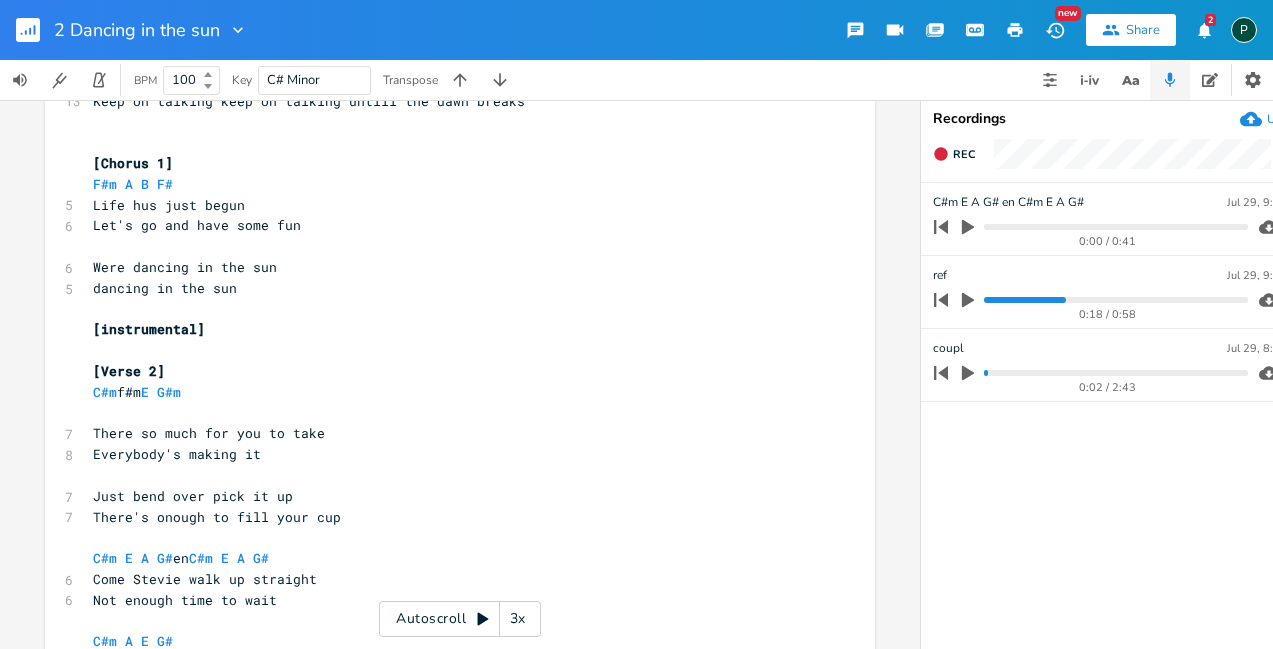 click 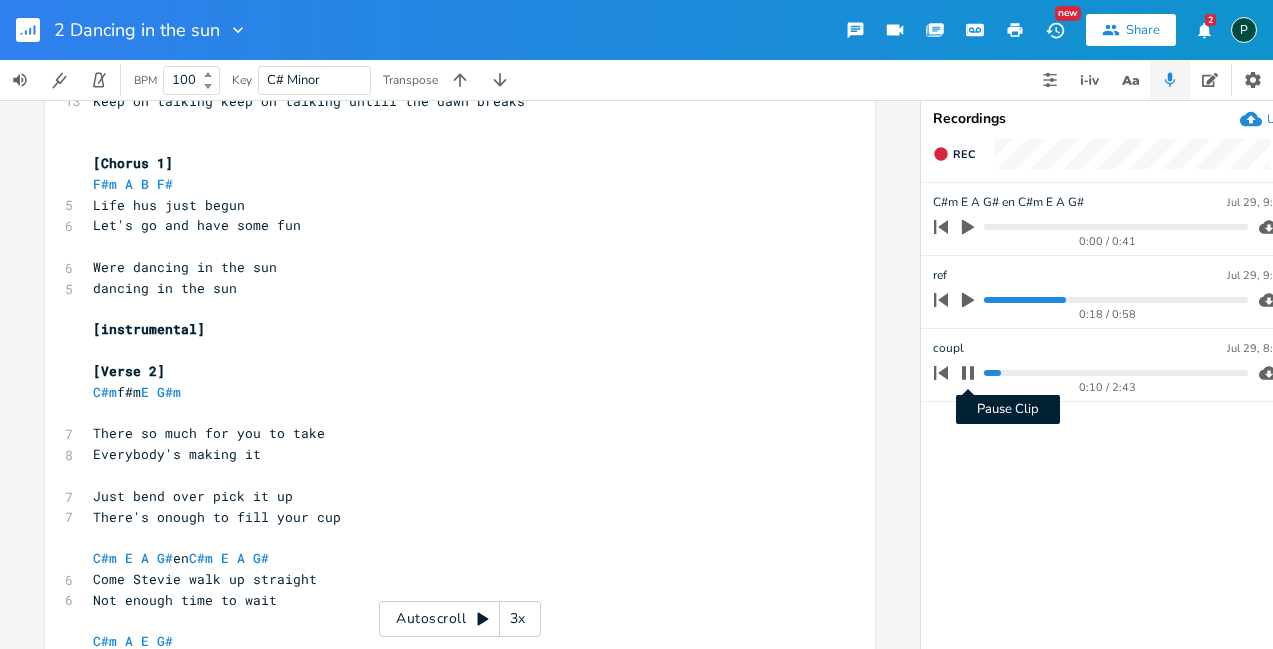 click 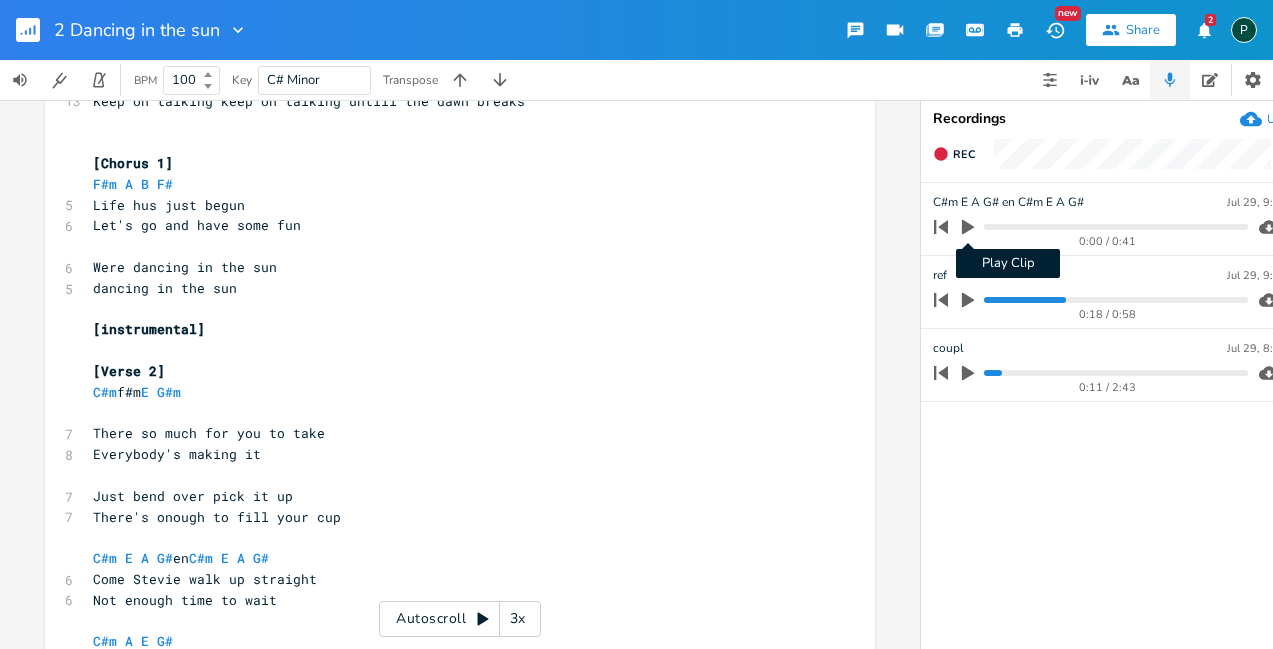 click 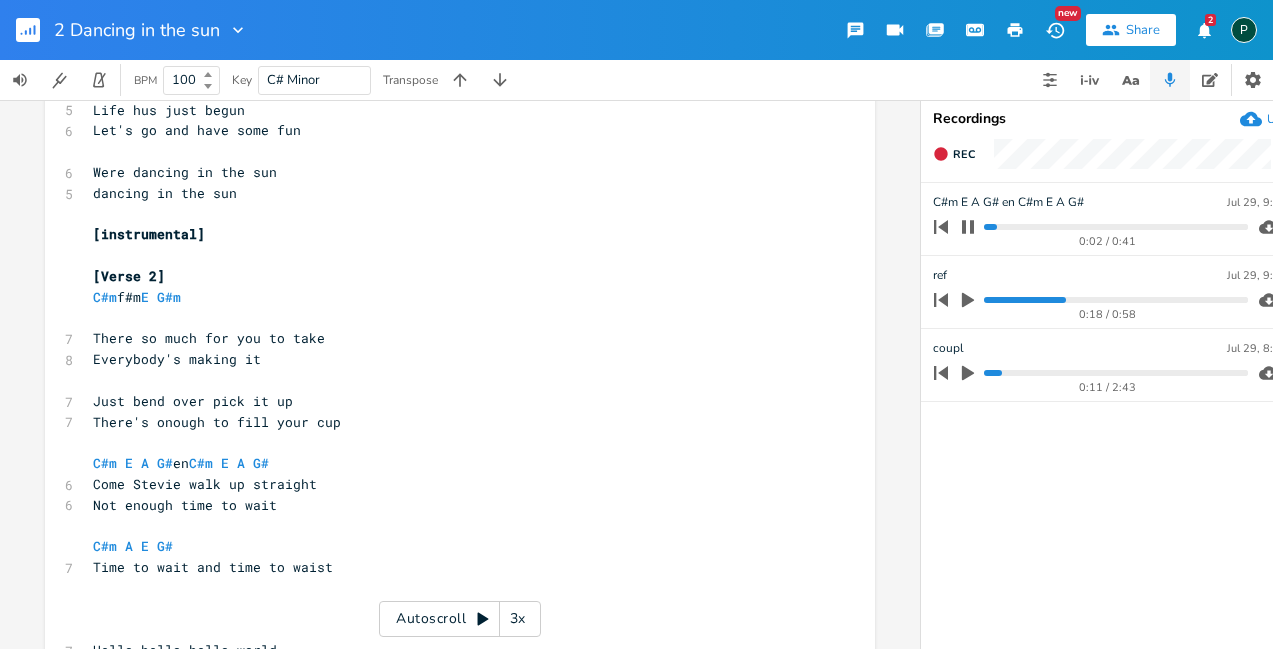 scroll, scrollTop: 487, scrollLeft: 0, axis: vertical 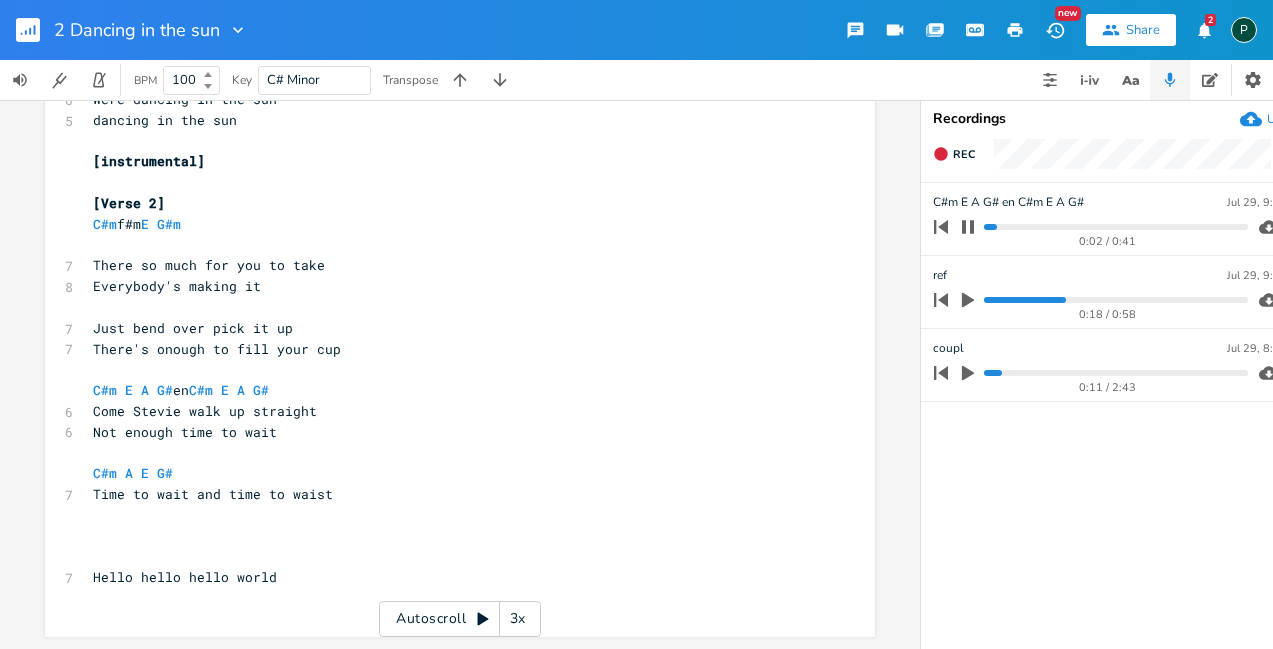 click on "Not enough time to wait" at bounding box center (185, 432) 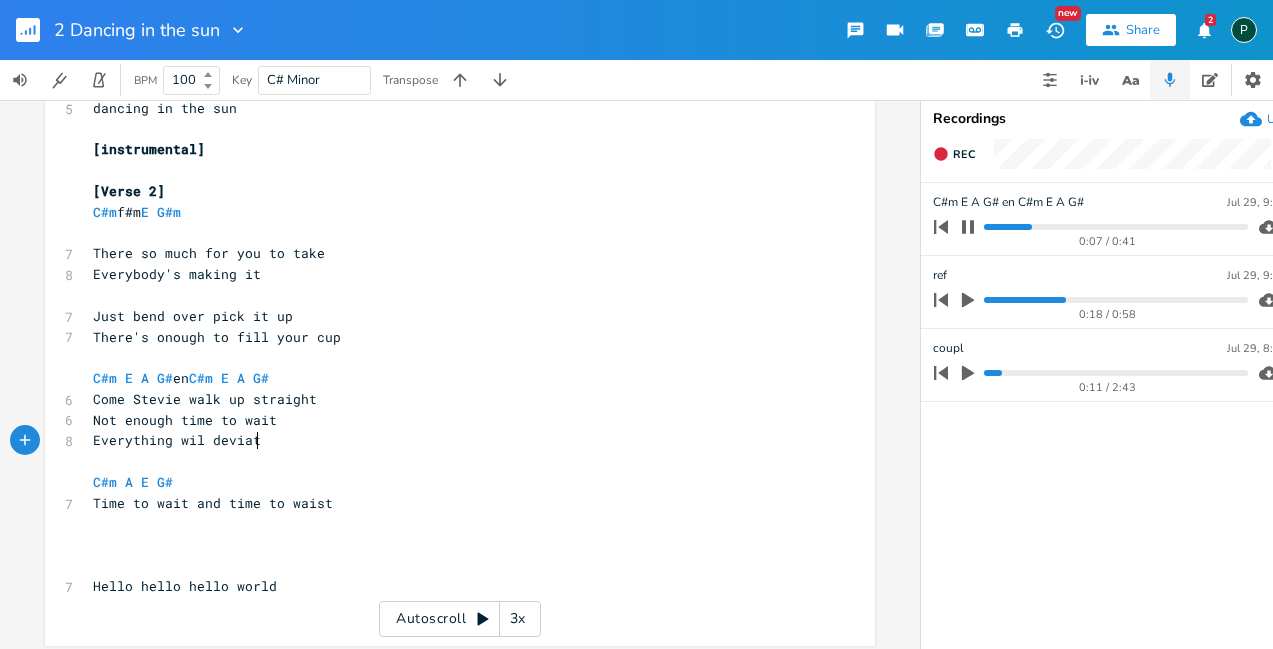 type on "Everything wil deviate" 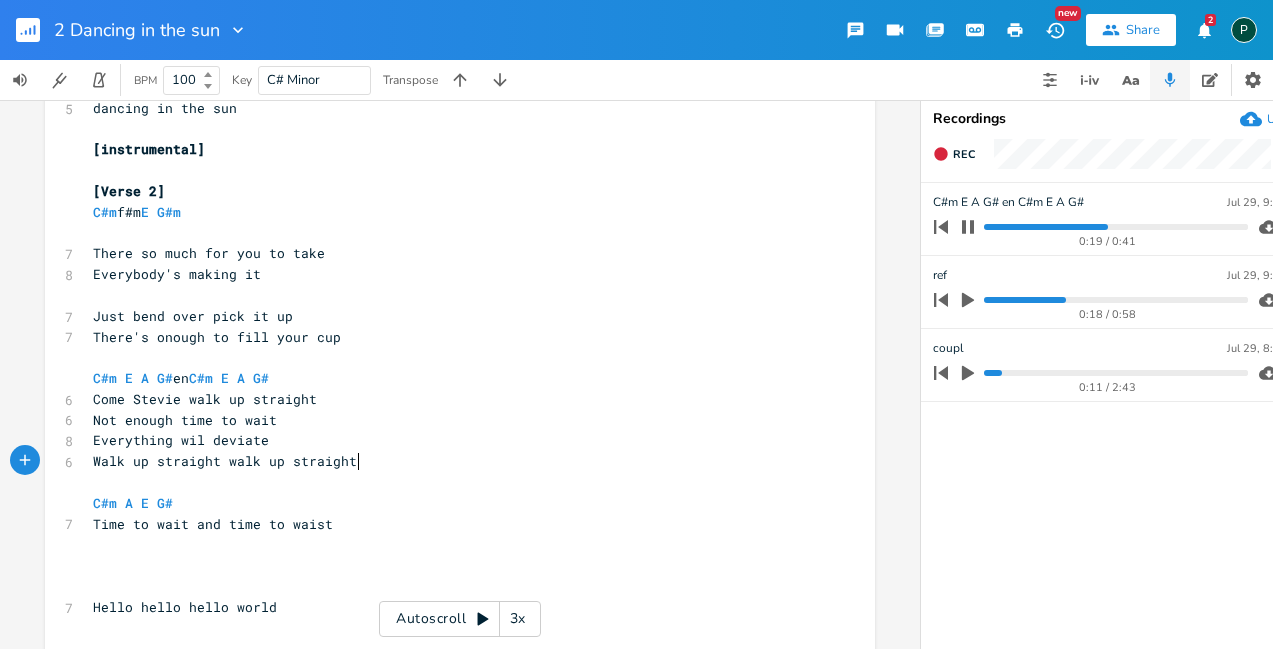 scroll, scrollTop: 0, scrollLeft: 202, axis: horizontal 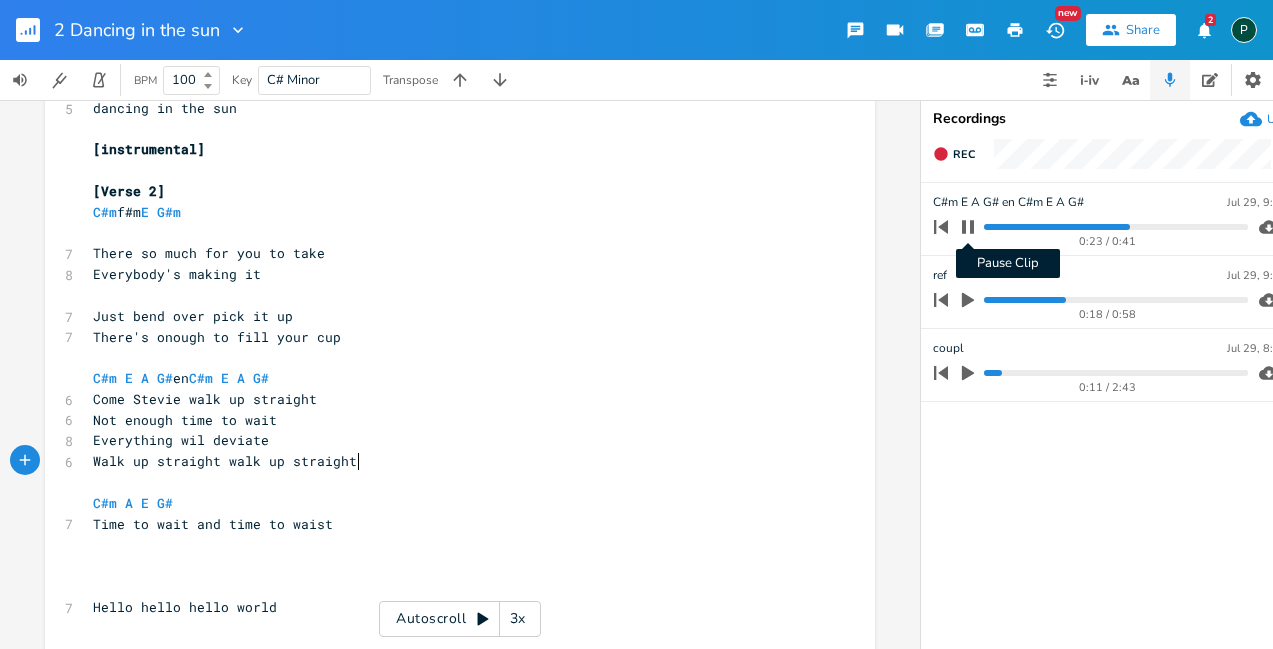 type on "Walk up straight walk up straight" 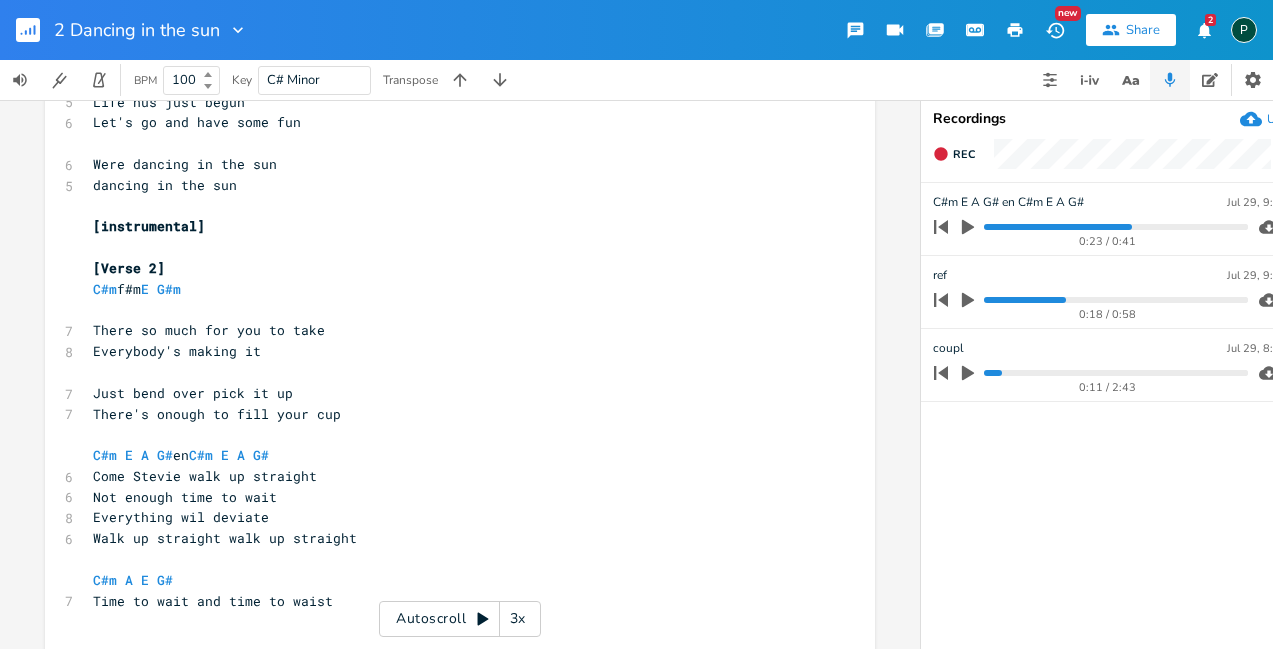 scroll, scrollTop: 415, scrollLeft: 0, axis: vertical 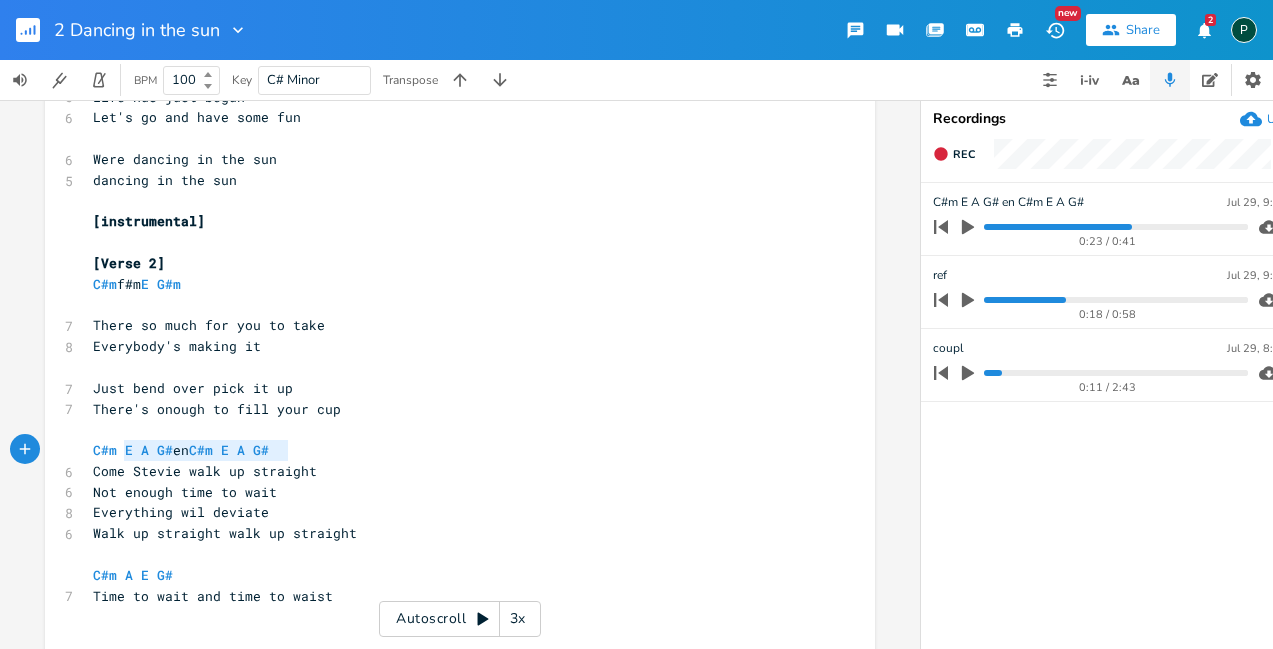 type on "C#m E A G# en C#m E A G#" 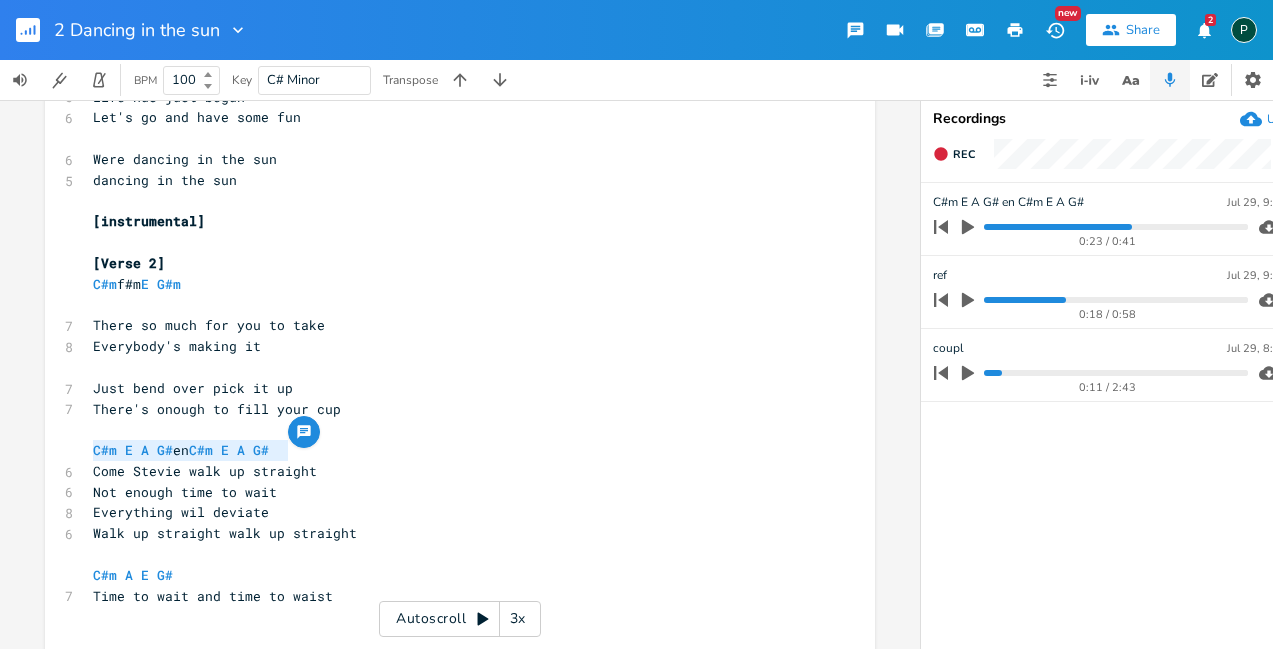 drag, startPoint x: 294, startPoint y: 445, endPoint x: 84, endPoint y: 442, distance: 210.02142 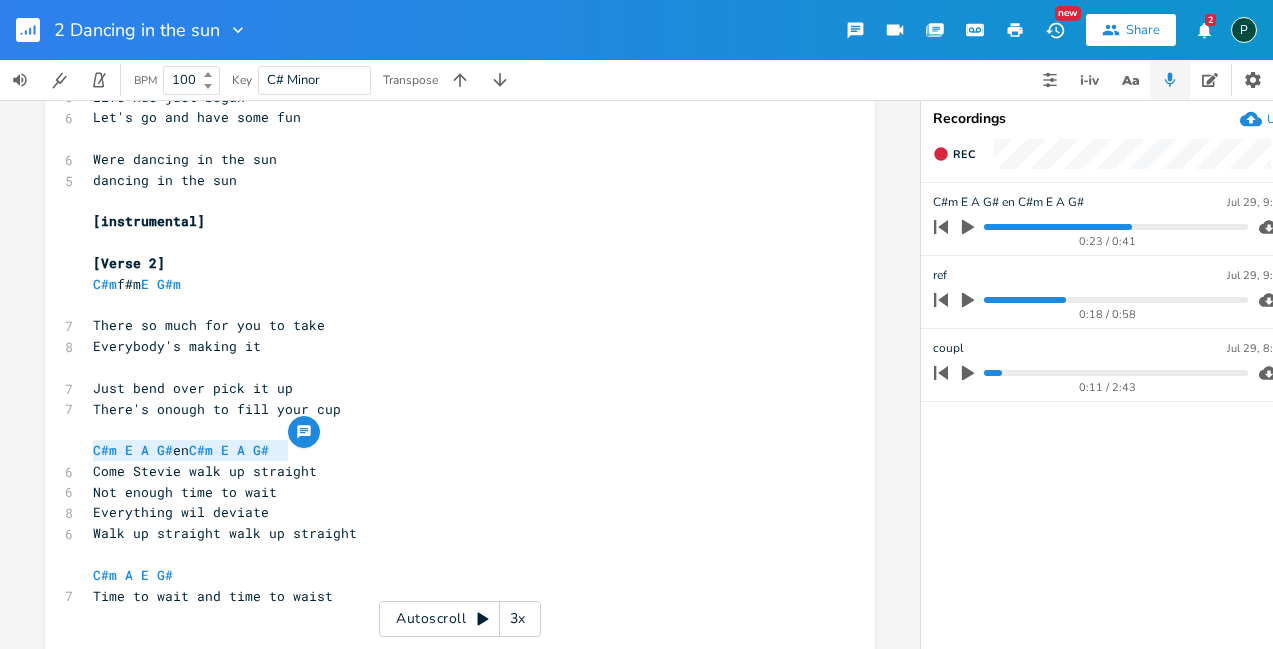 click on "C#m   E   A   G#  en  C#m   E   A   G#" at bounding box center [185, 450] 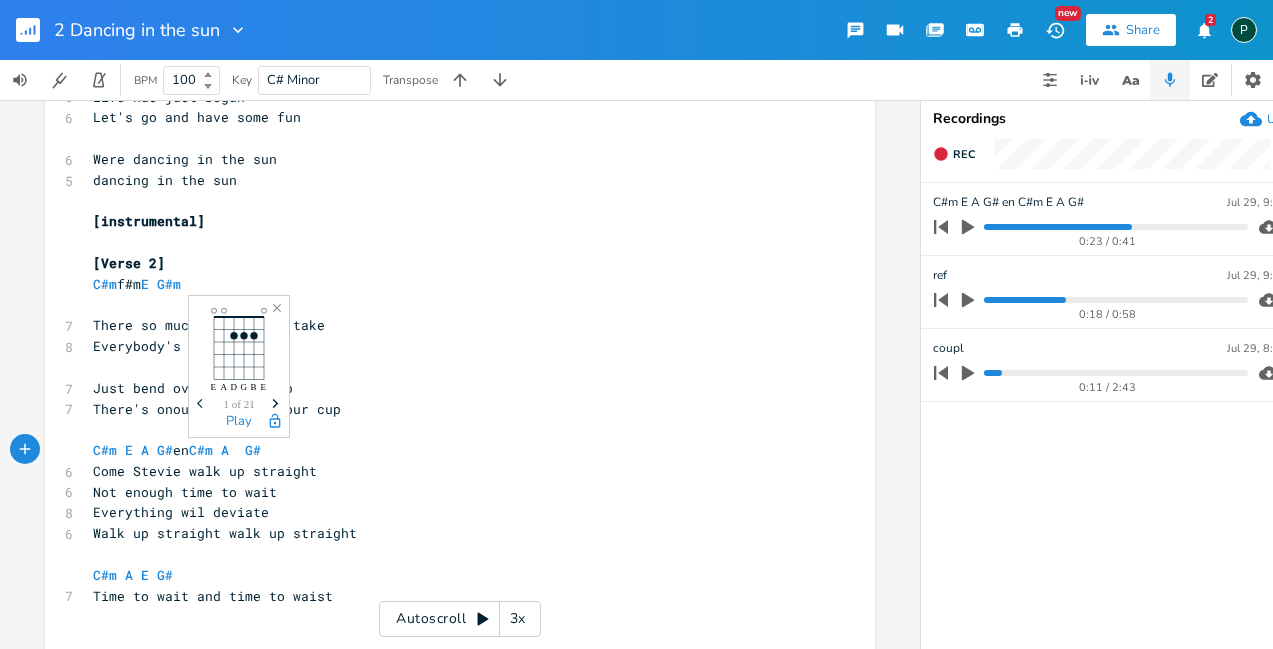 type on "E" 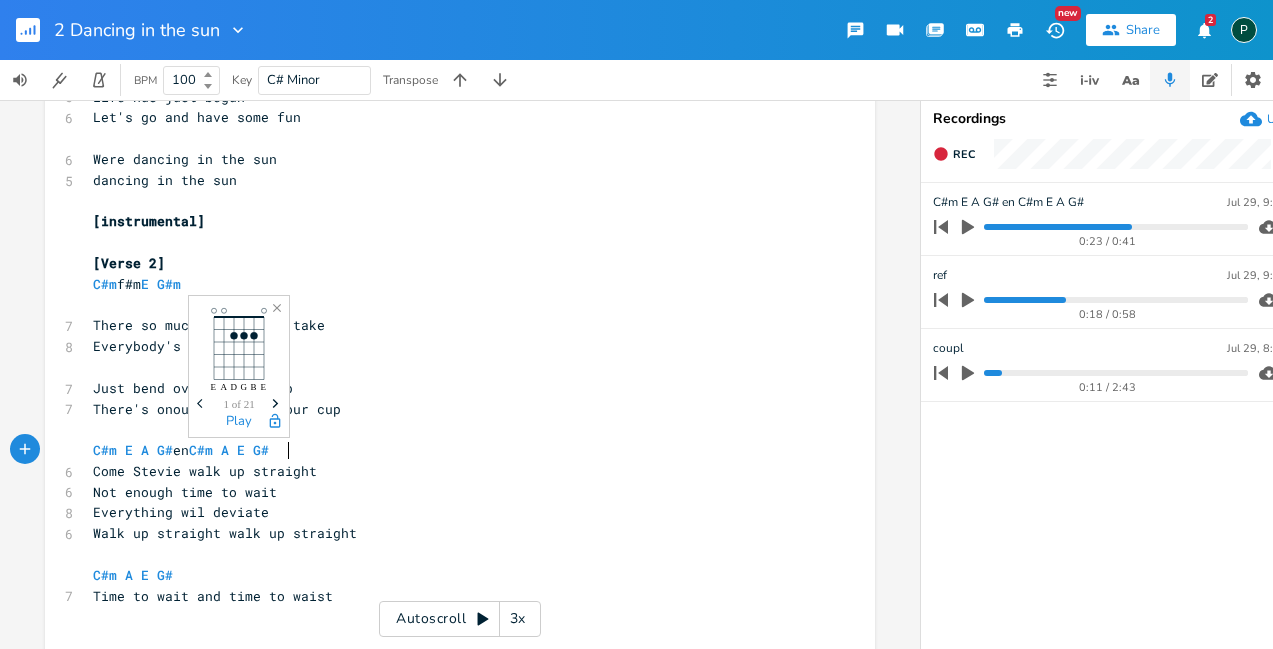 click on "C#m   E   A   G#  en  C#m   A   E   G#" at bounding box center [450, 450] 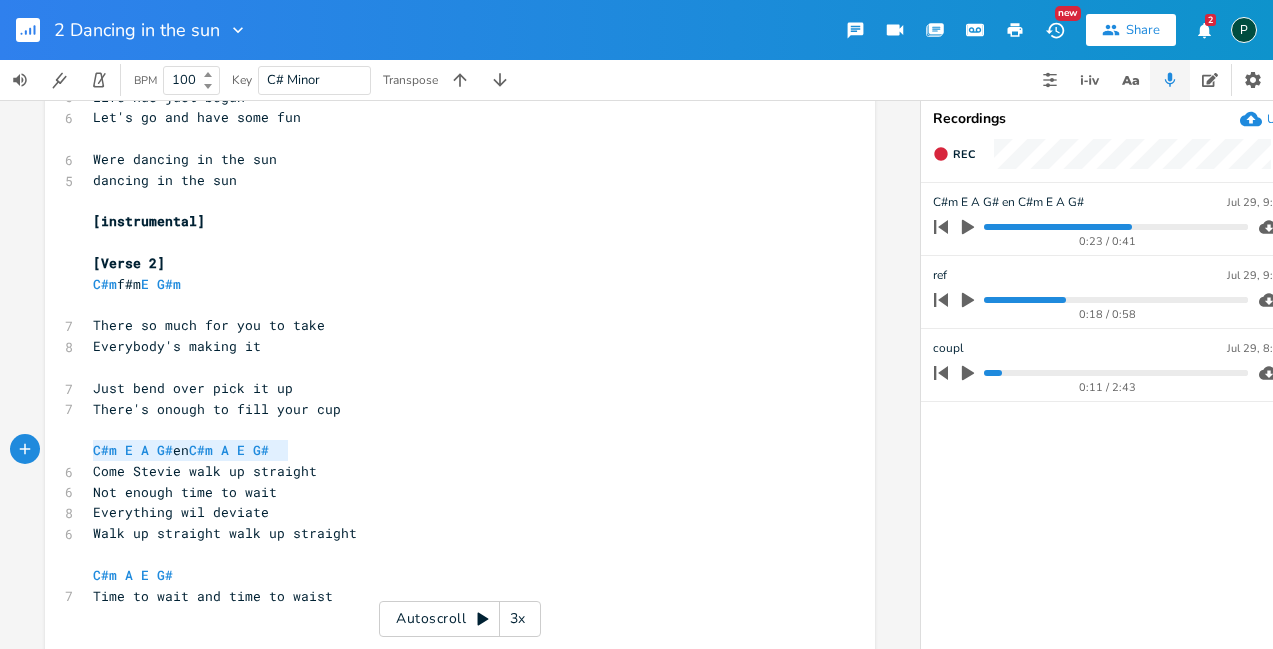 drag, startPoint x: 318, startPoint y: 454, endPoint x: 85, endPoint y: 444, distance: 233.2145 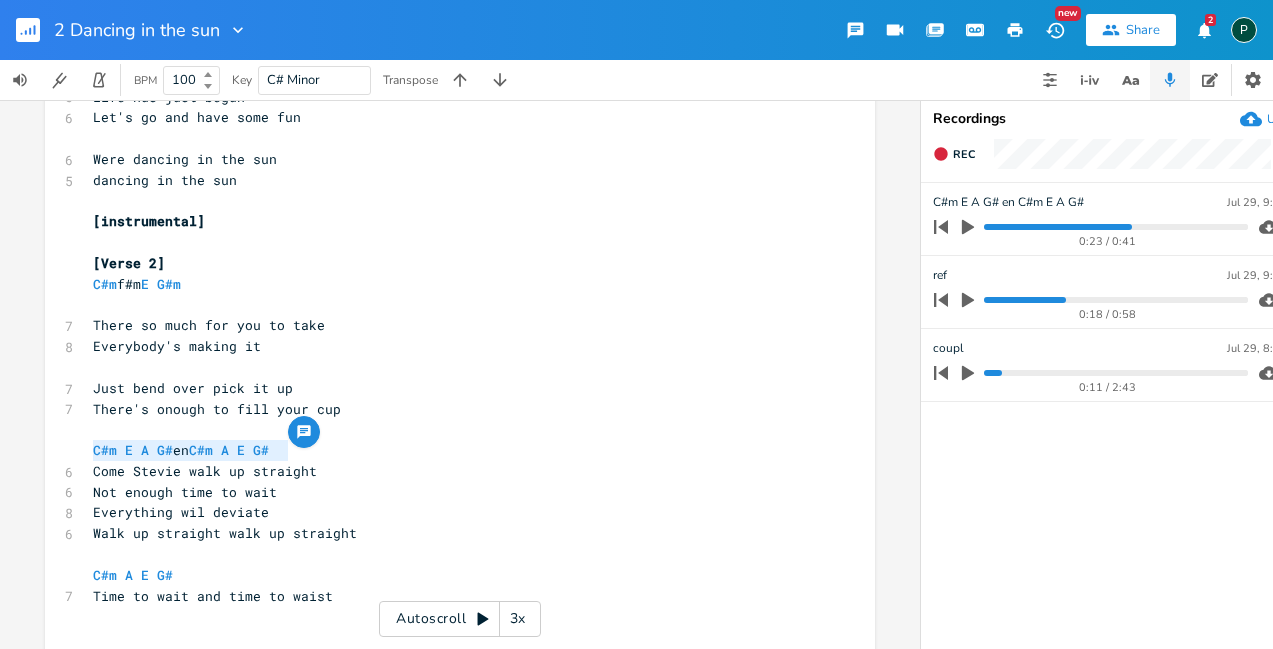 type on "C#m E A G# en C#m A E G#" 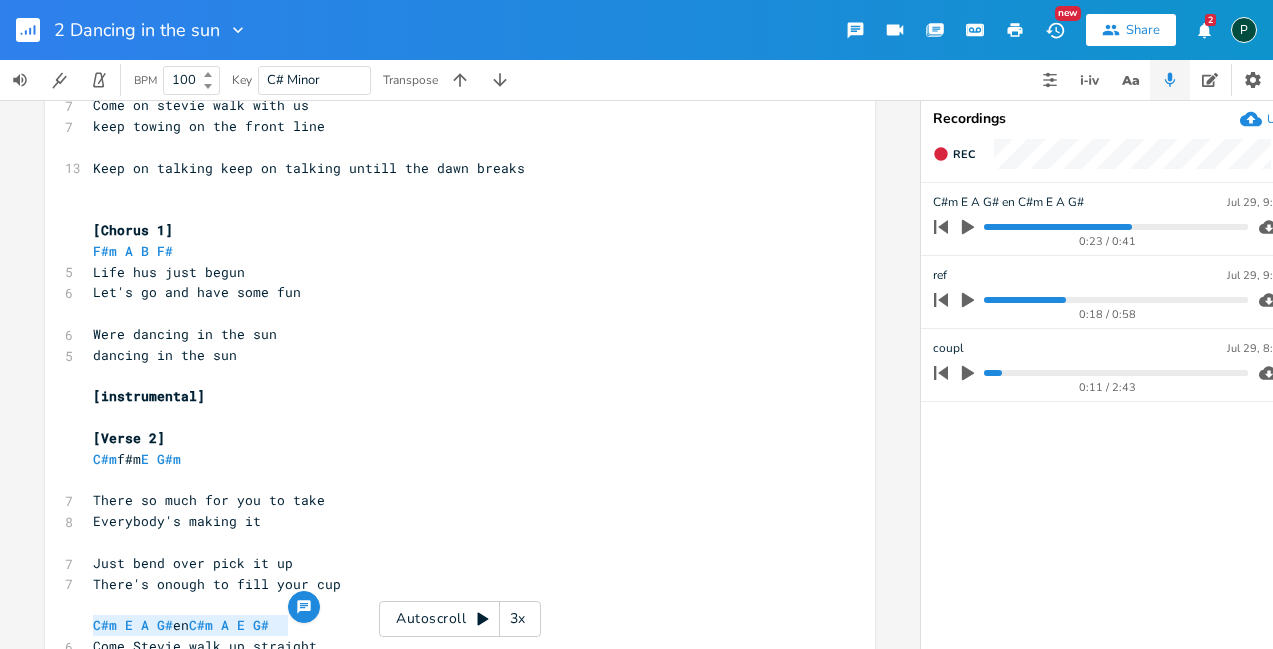 scroll, scrollTop: 247, scrollLeft: 0, axis: vertical 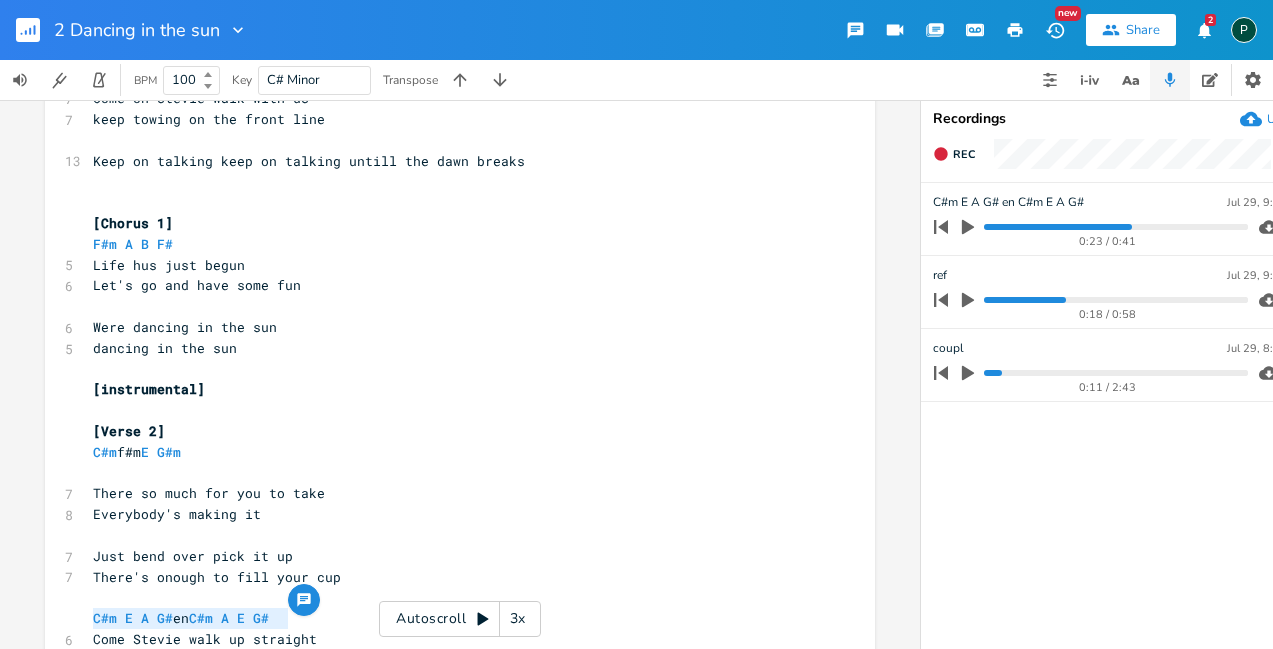 click at bounding box center (968, 300) 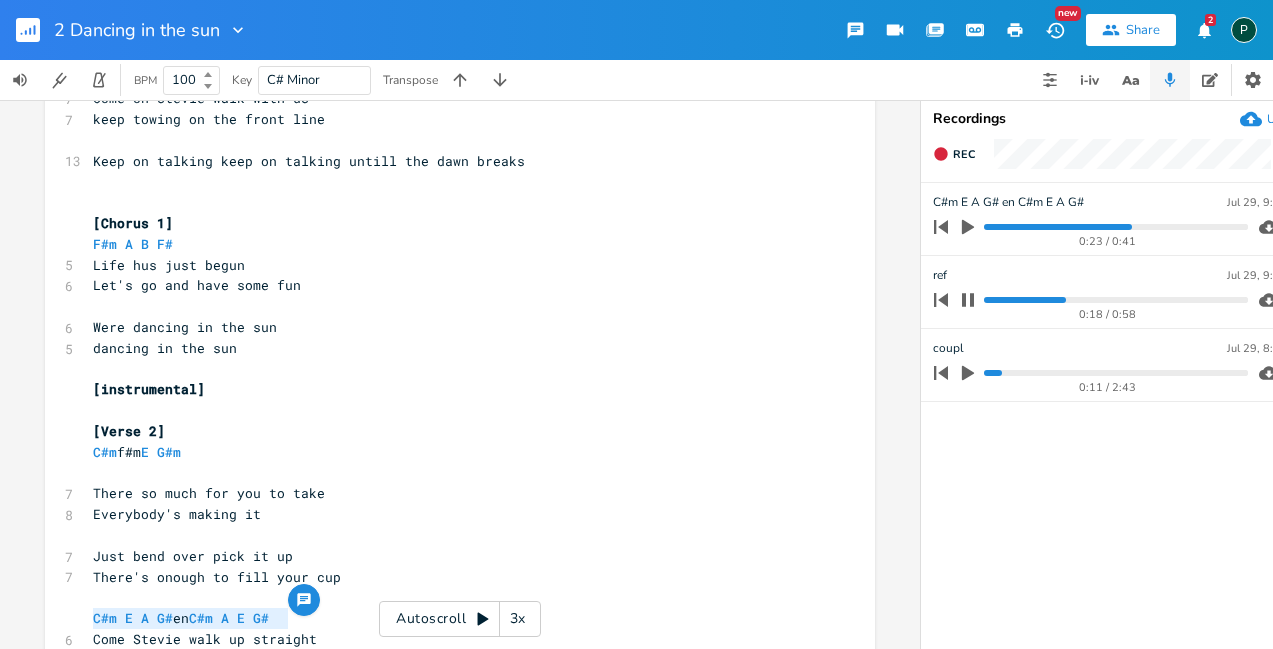 click at bounding box center (1115, 300) 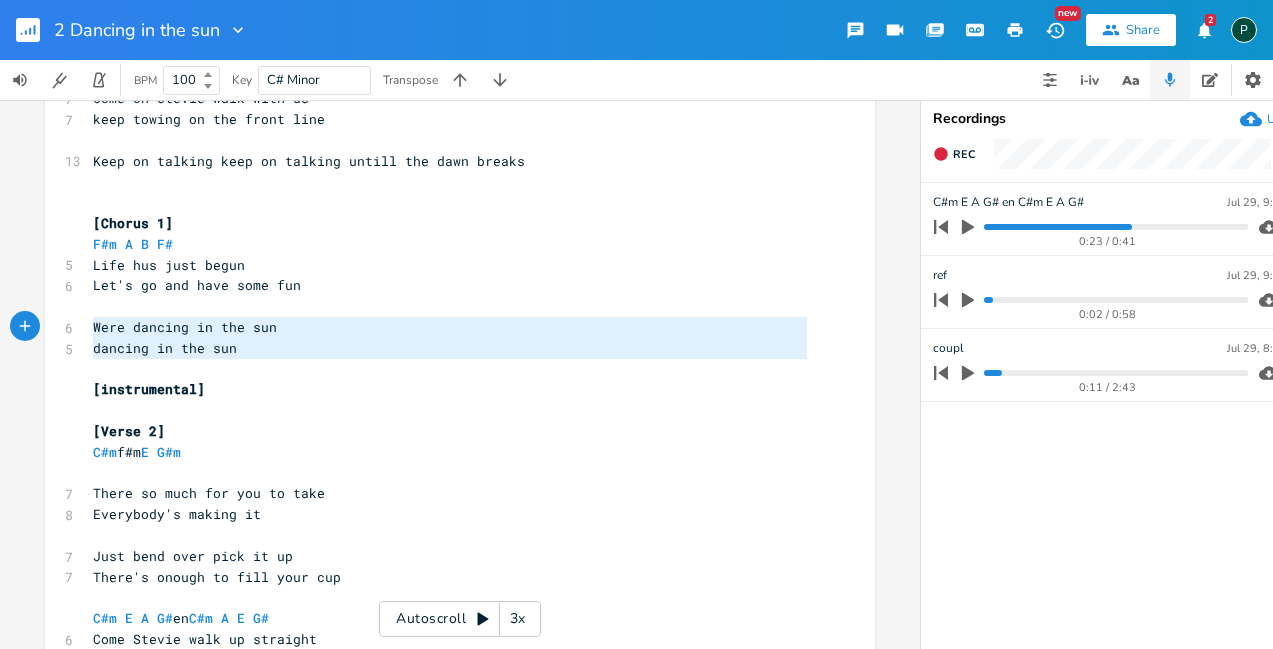 type on "Were dancing in the sun
dancing in the sun" 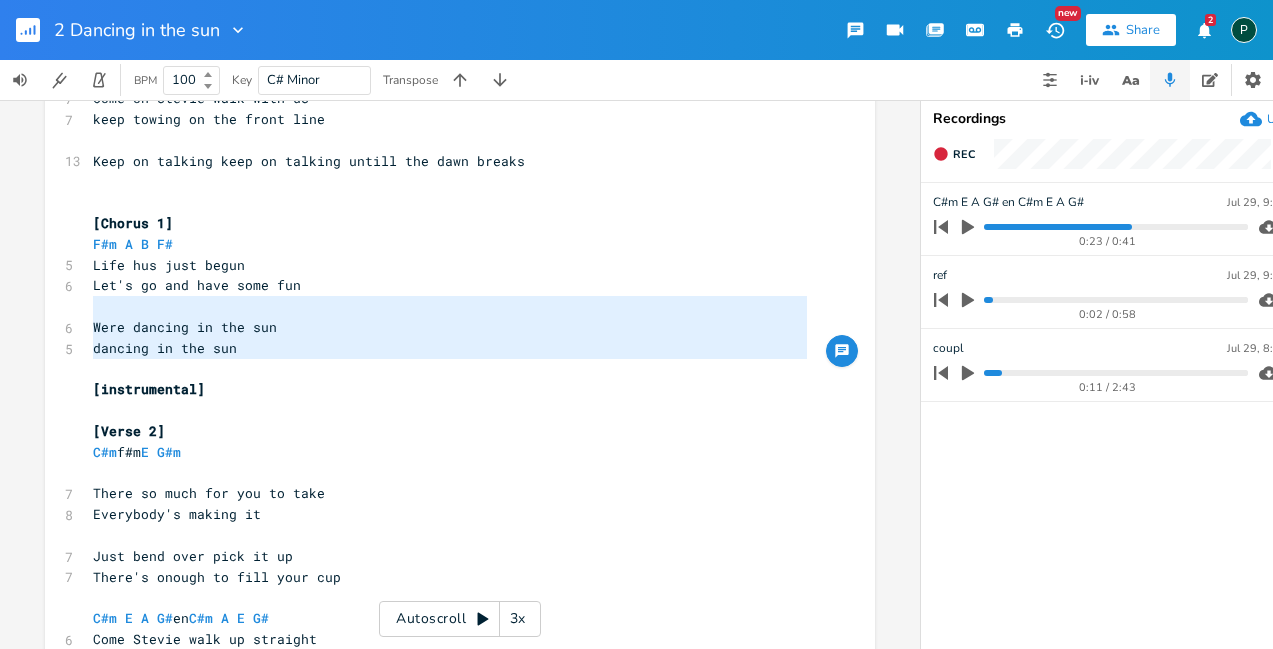 drag, startPoint x: 250, startPoint y: 359, endPoint x: 52, endPoint y: 315, distance: 202.82997 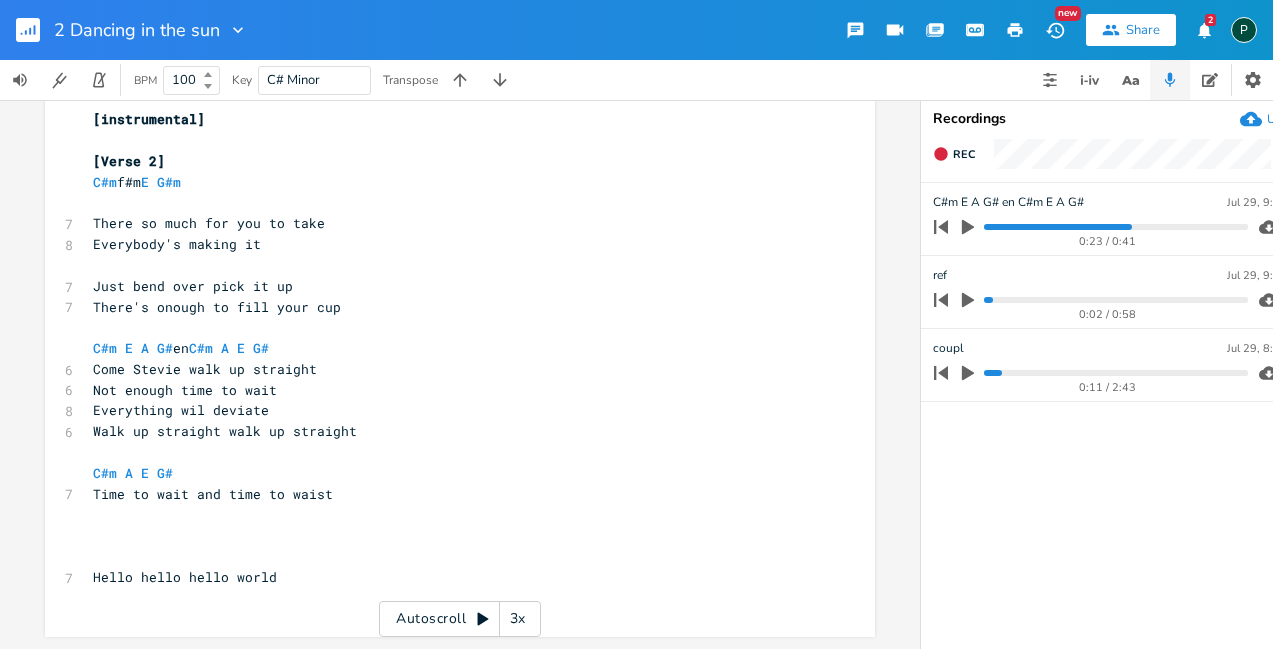 click on "​" at bounding box center [450, 535] 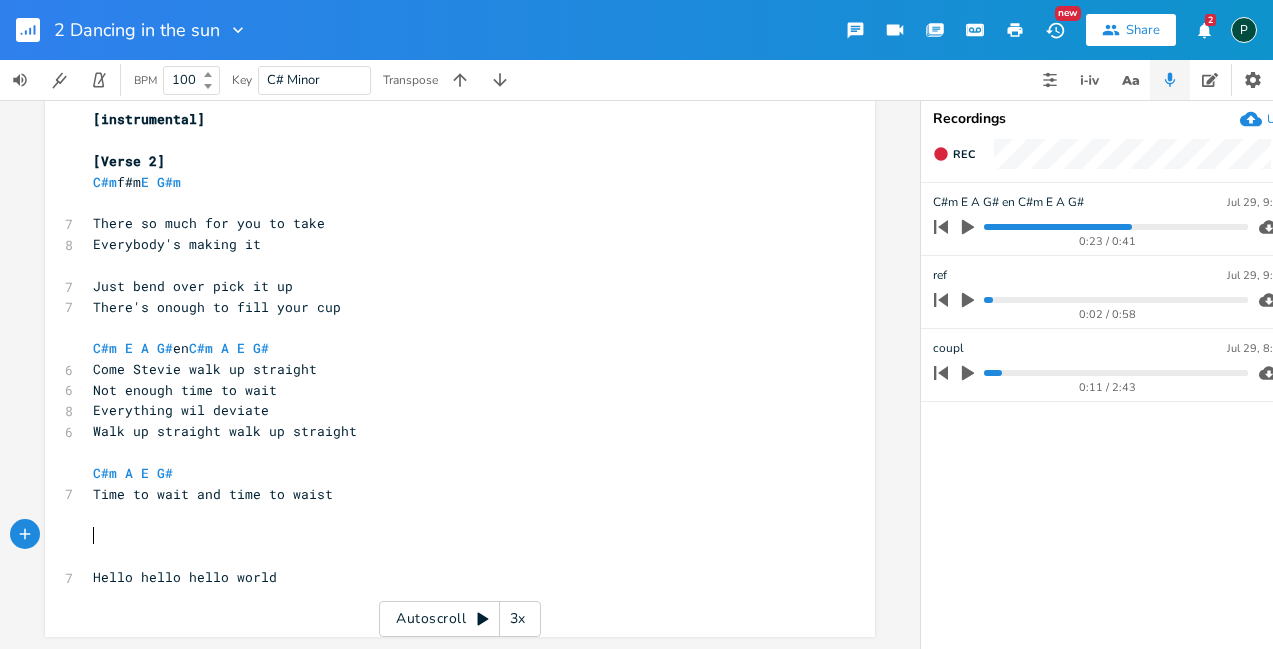 paste on "R" 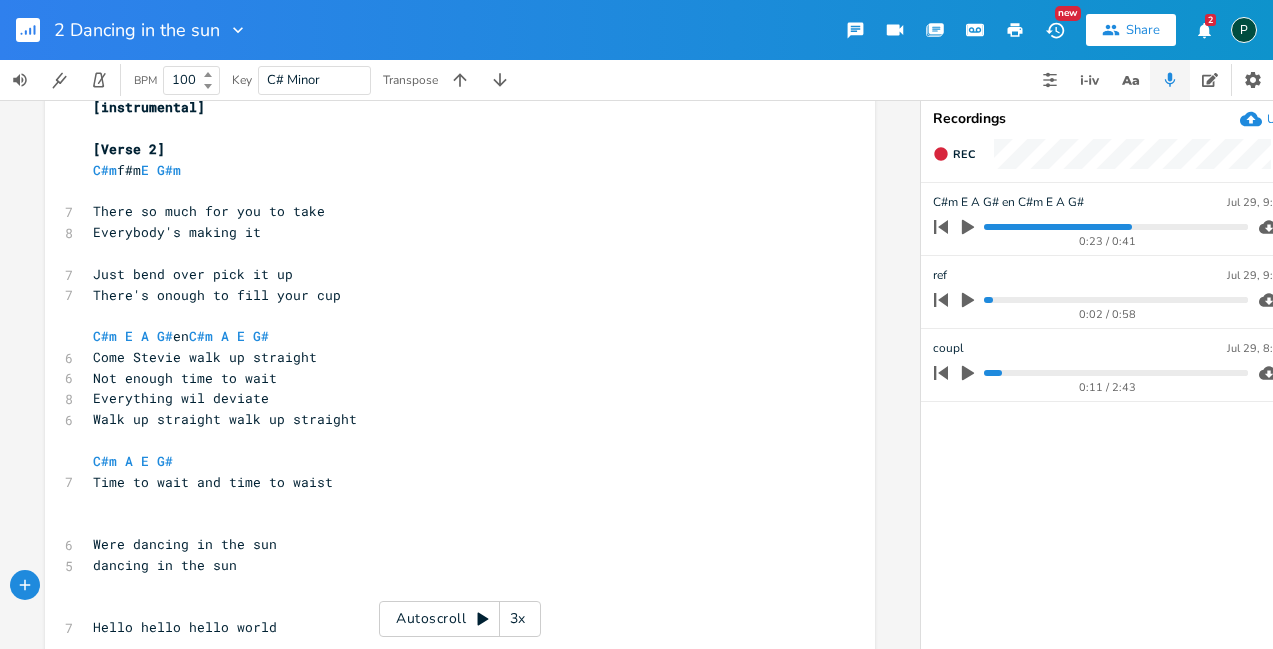 click on "​" at bounding box center [450, 523] 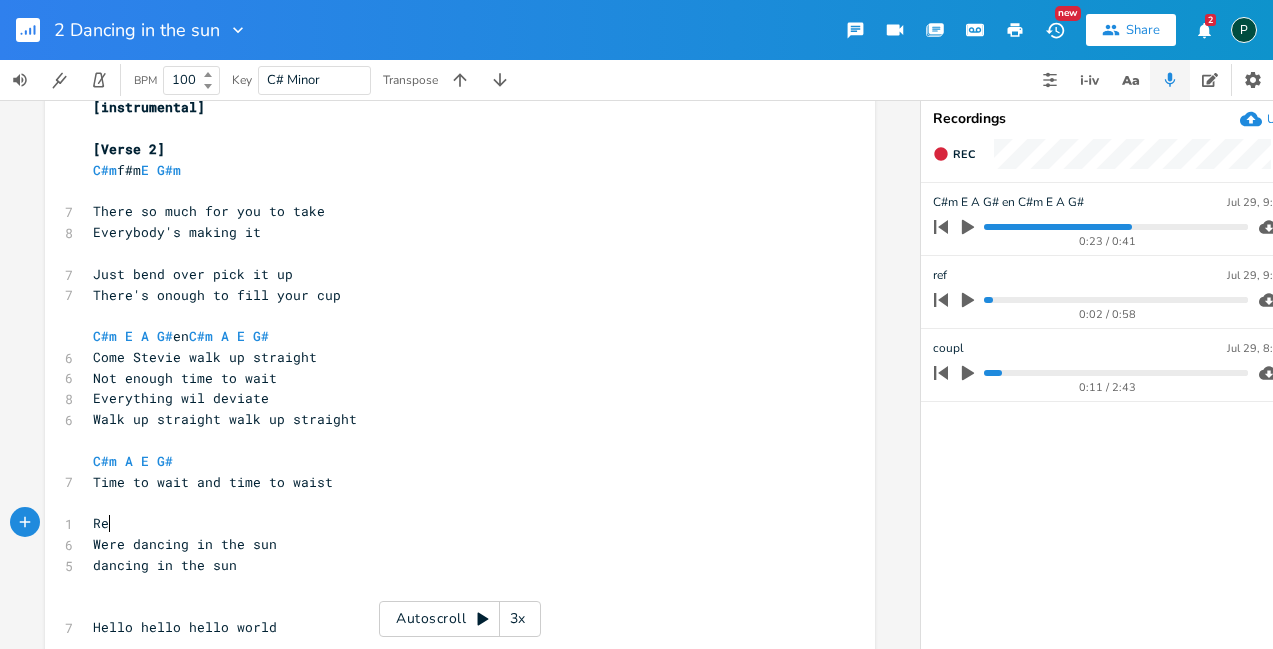 scroll, scrollTop: 0, scrollLeft: 19, axis: horizontal 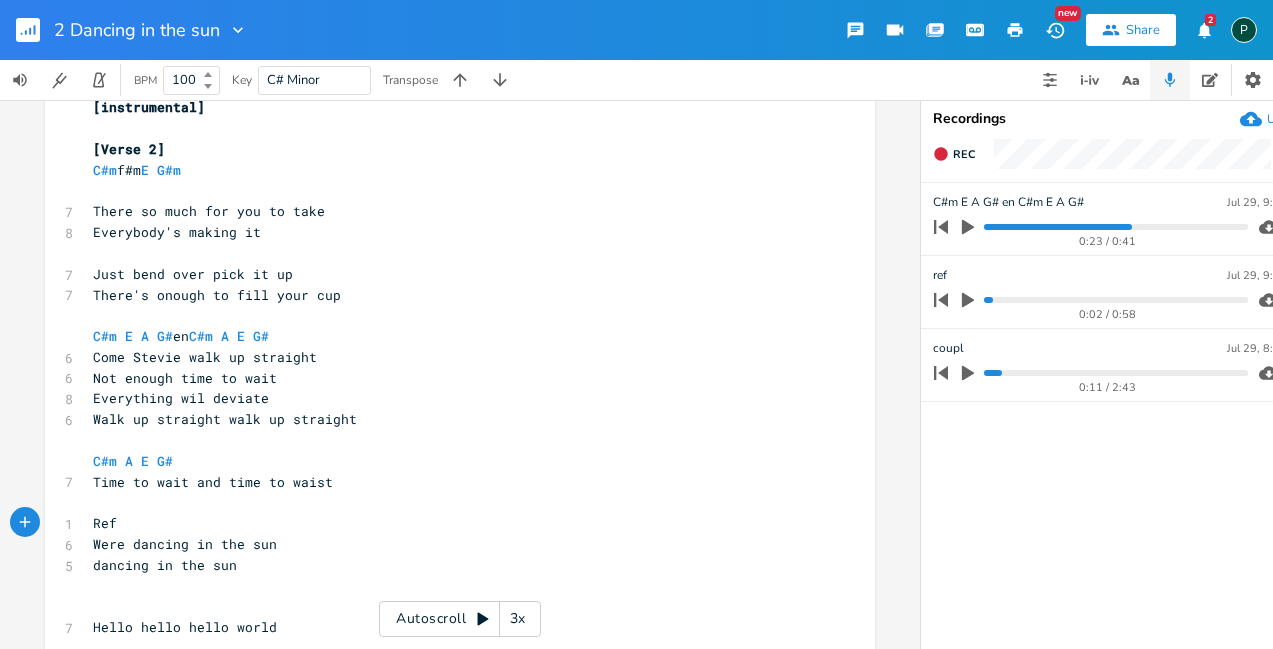 type on "Ref]" 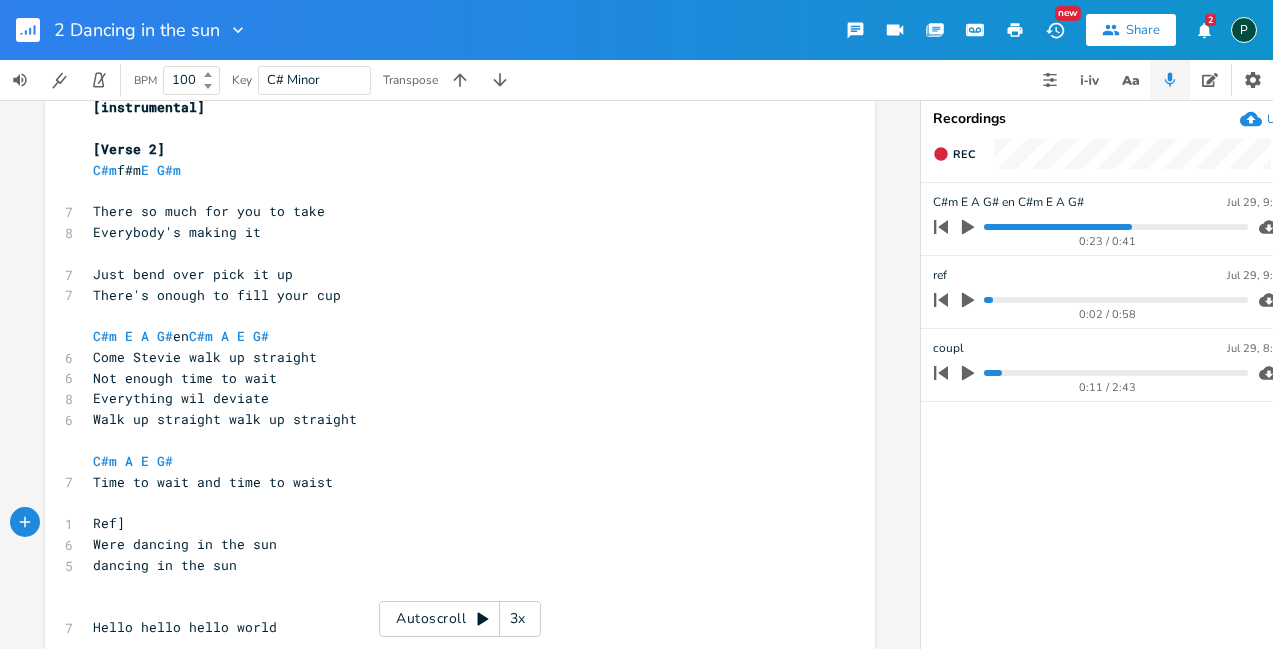 type on "[" 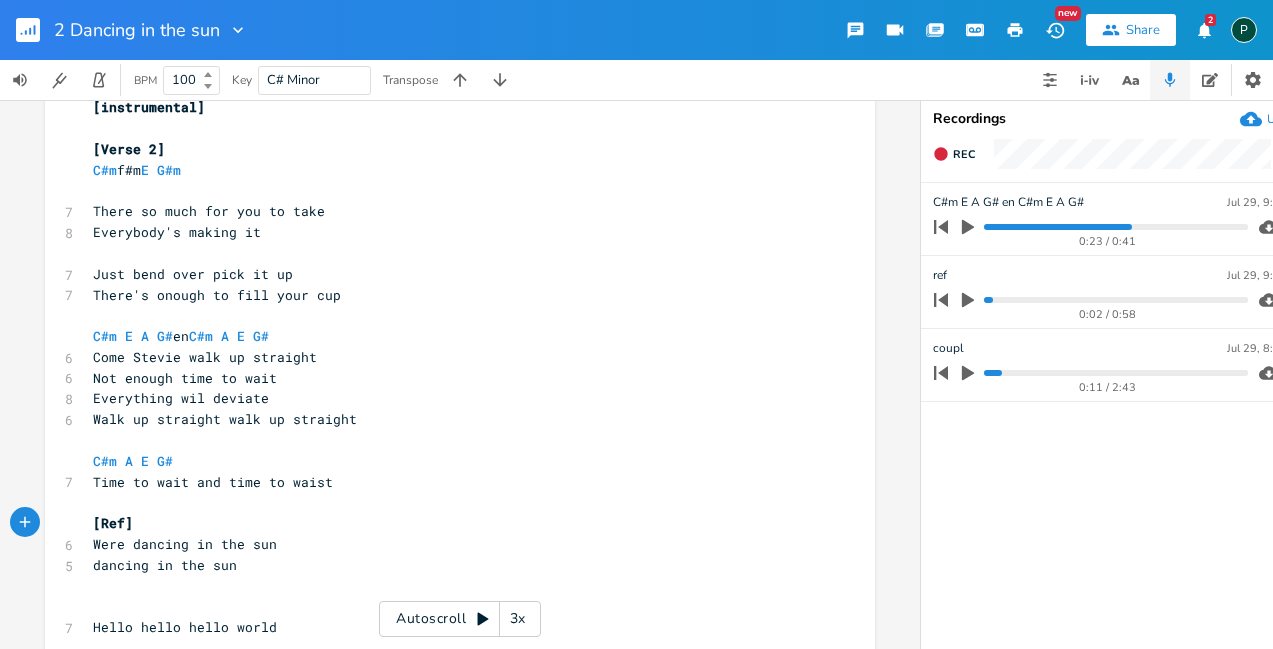 scroll, scrollTop: 0, scrollLeft: 3, axis: horizontal 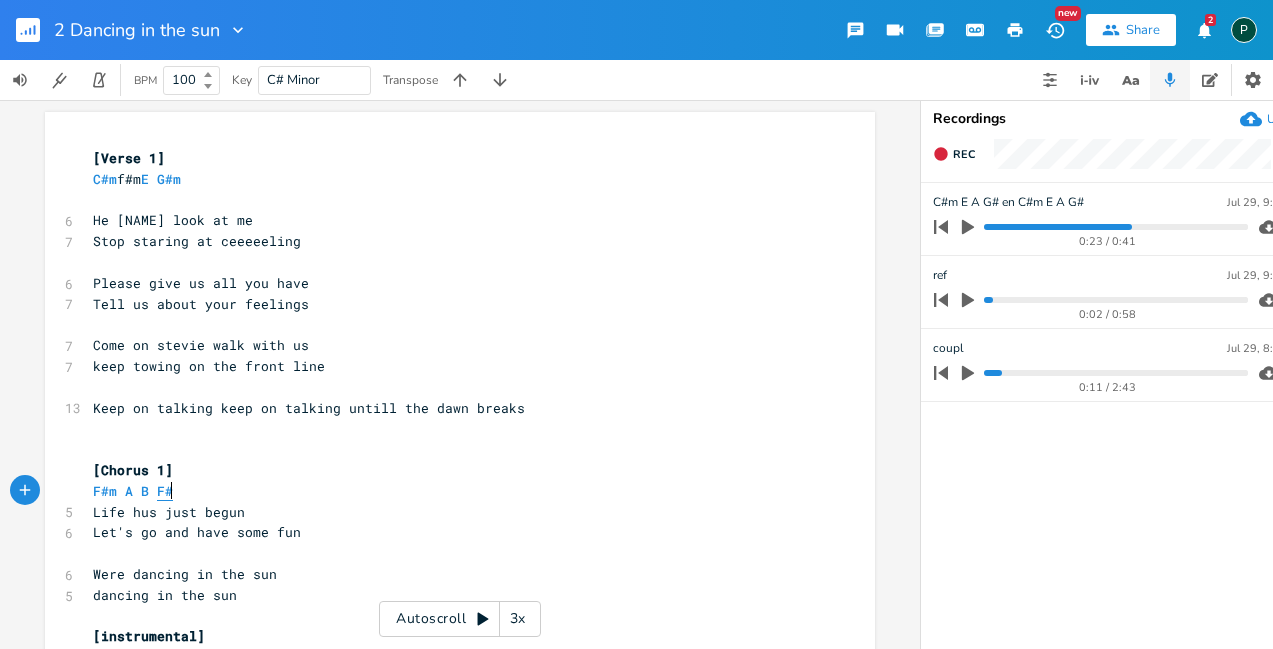 type on "#" 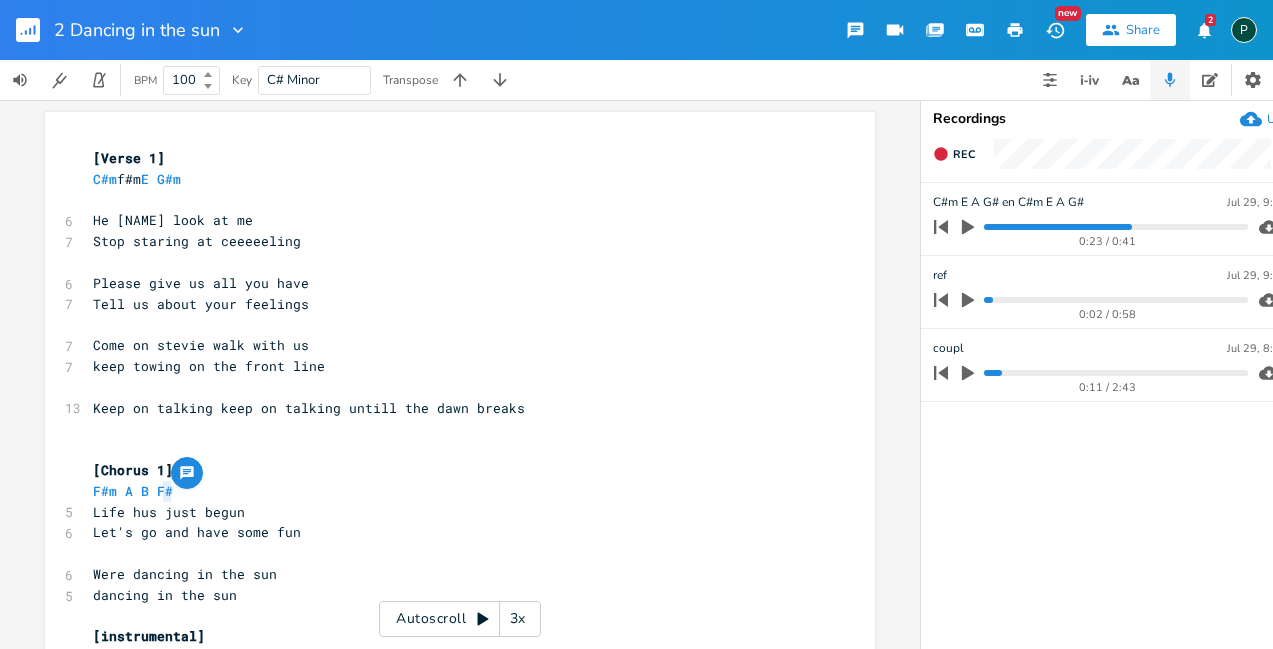 click on "F#m   A   B   F#" at bounding box center (450, 491) 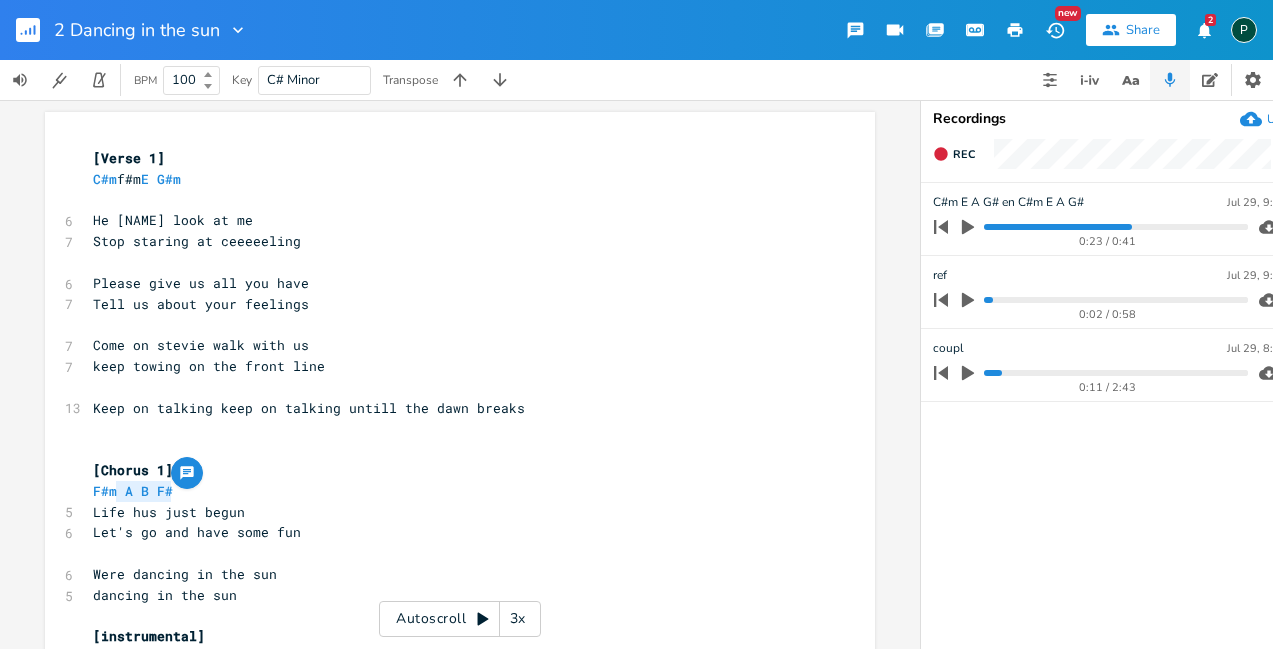 type on "A B F#" 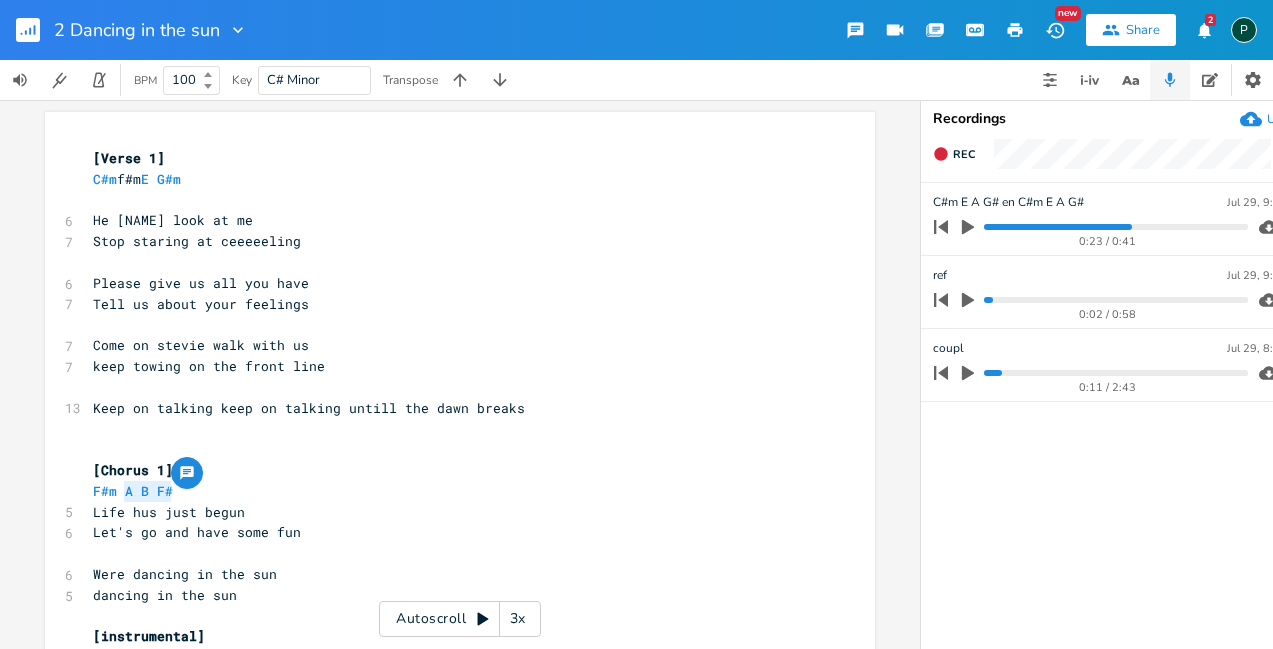 drag, startPoint x: 208, startPoint y: 495, endPoint x: 115, endPoint y: 495, distance: 93 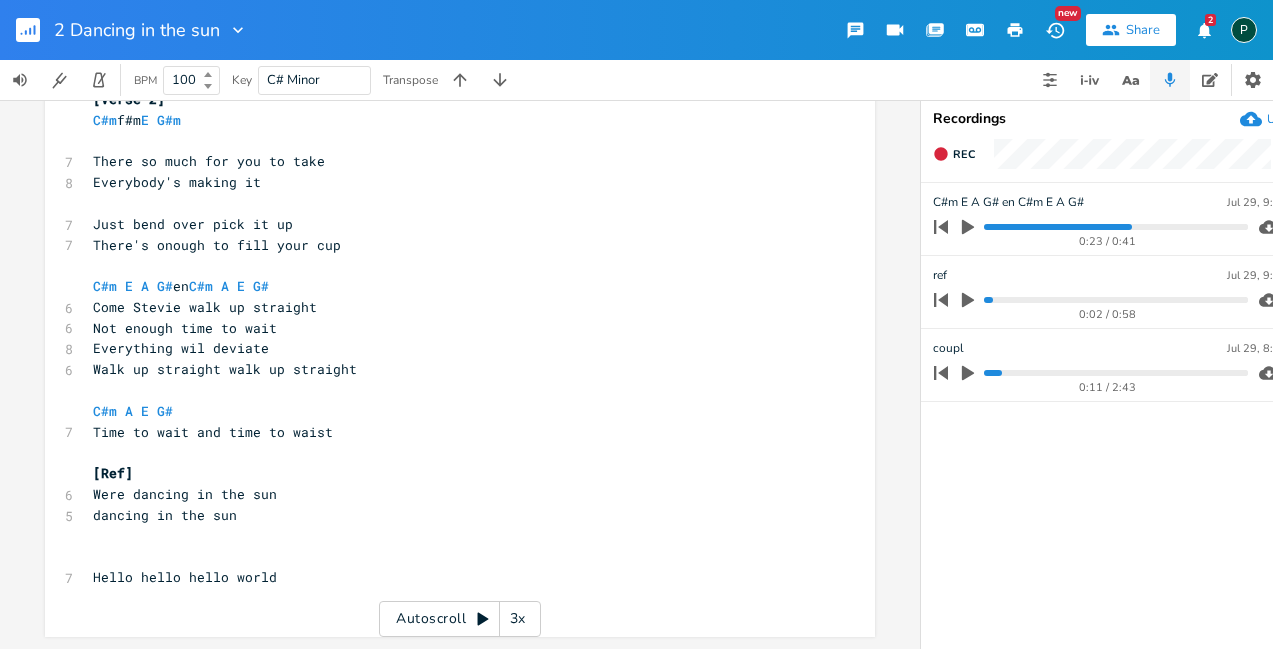 scroll, scrollTop: 591, scrollLeft: 0, axis: vertical 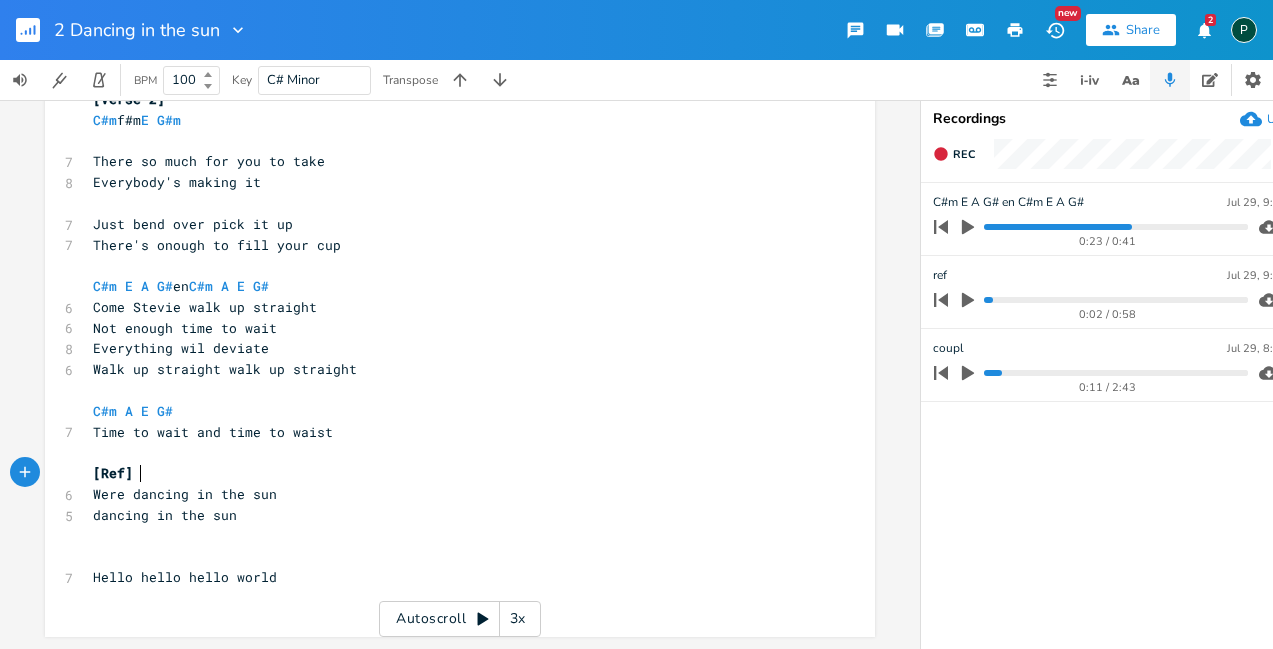 click on "[Ref]" at bounding box center [450, 473] 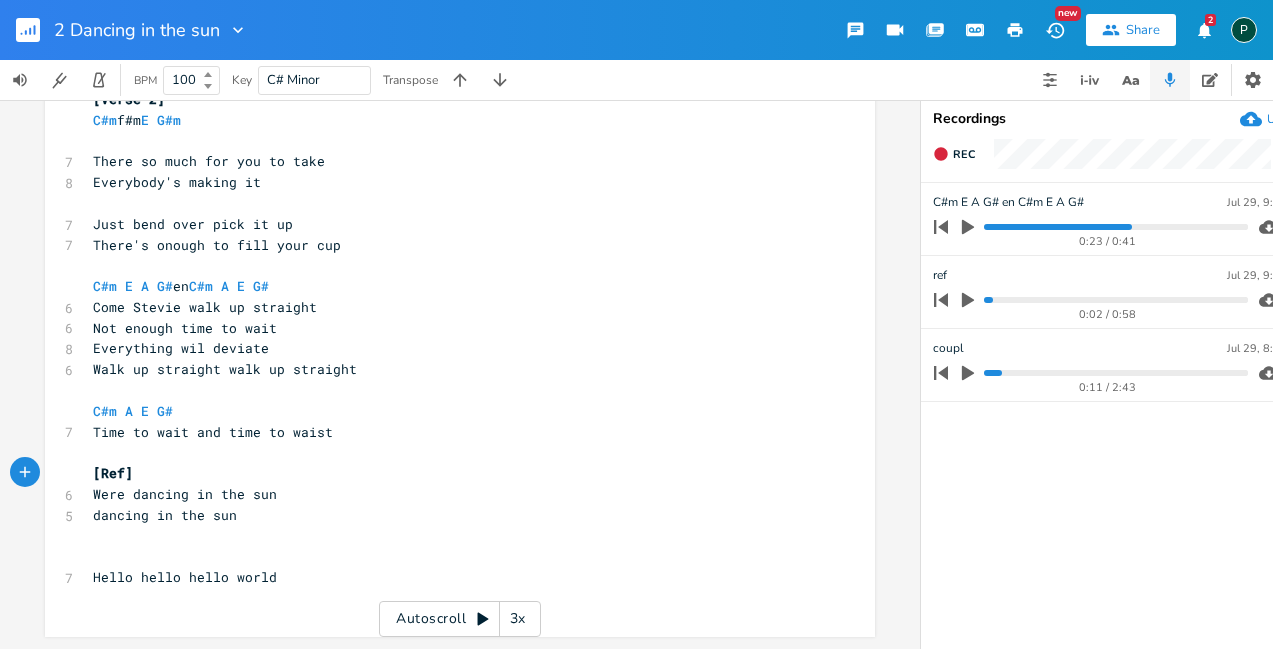 paste on "m" 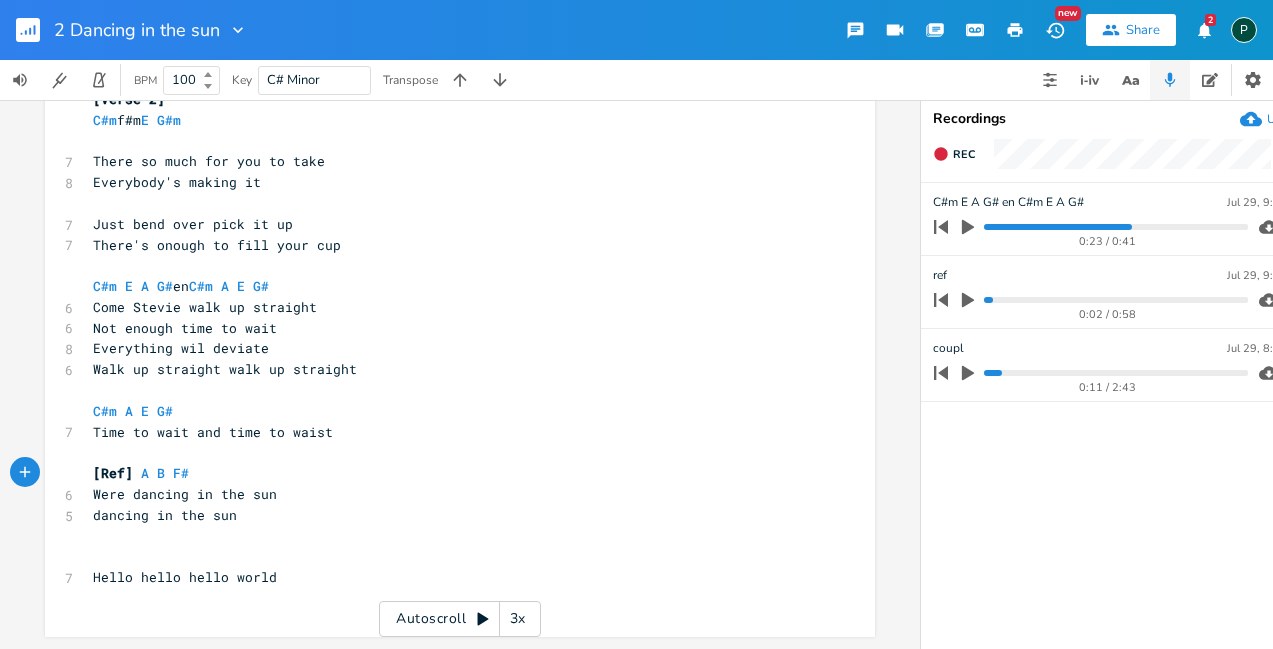 type on "m" 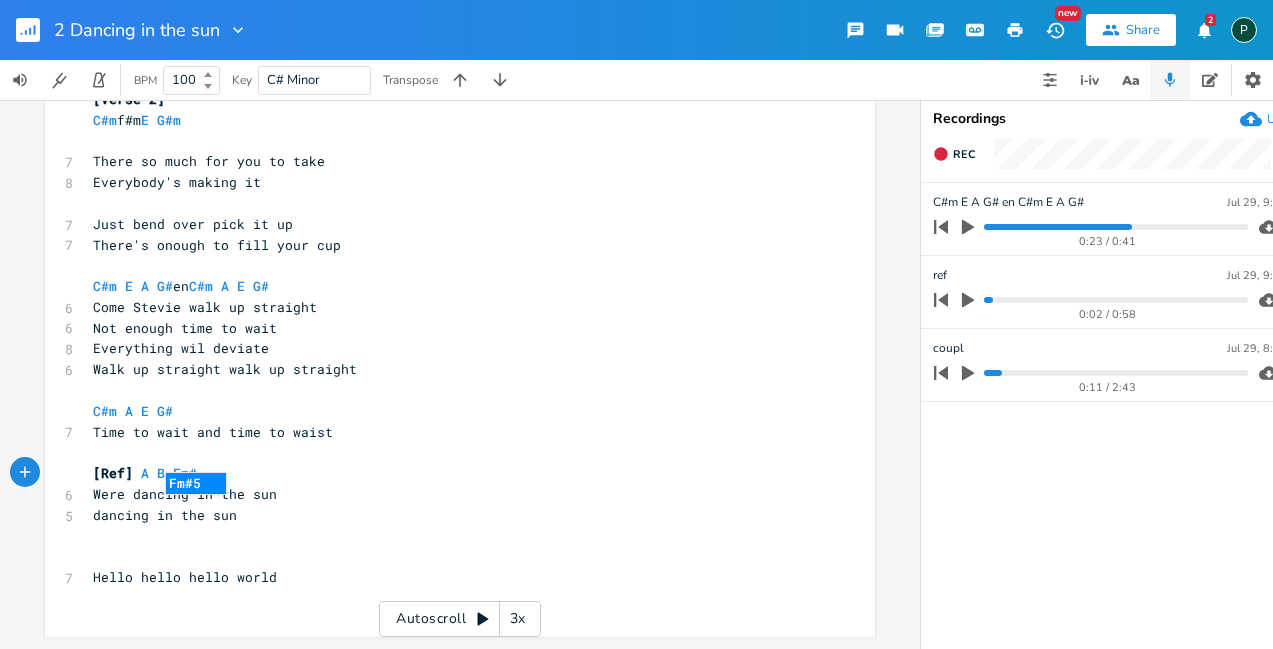 click on "[Ref]   A   B   Fm#" at bounding box center (450, 473) 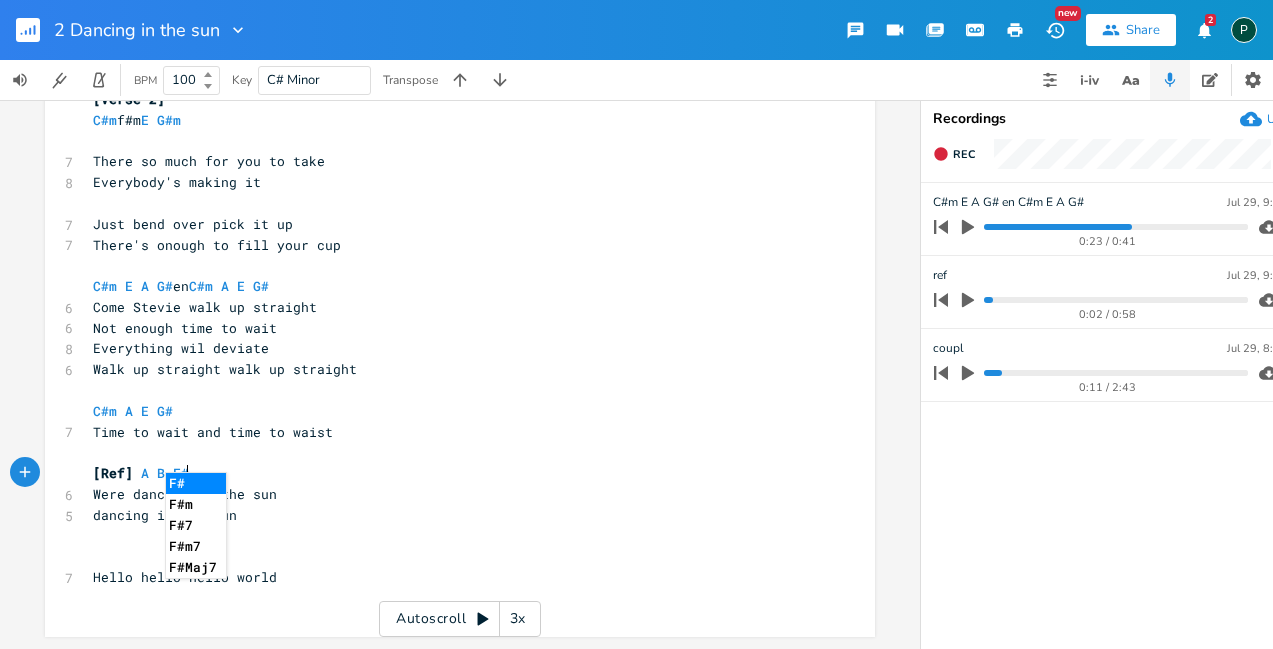 type on "#m" 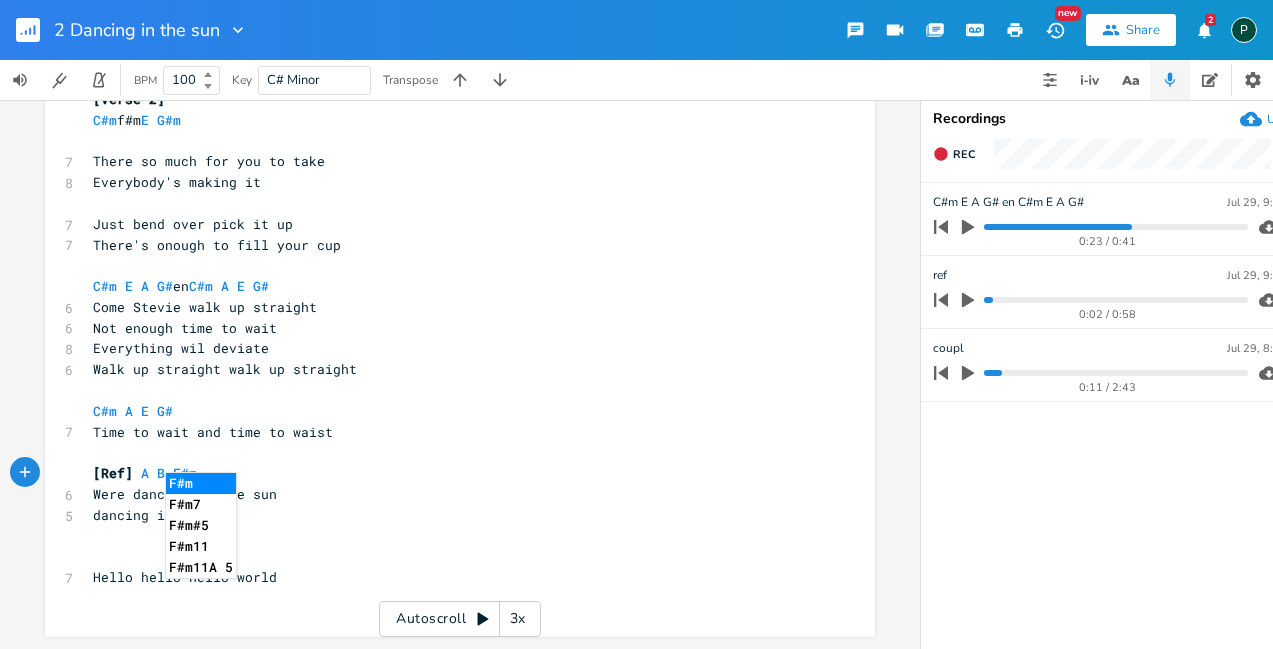 type 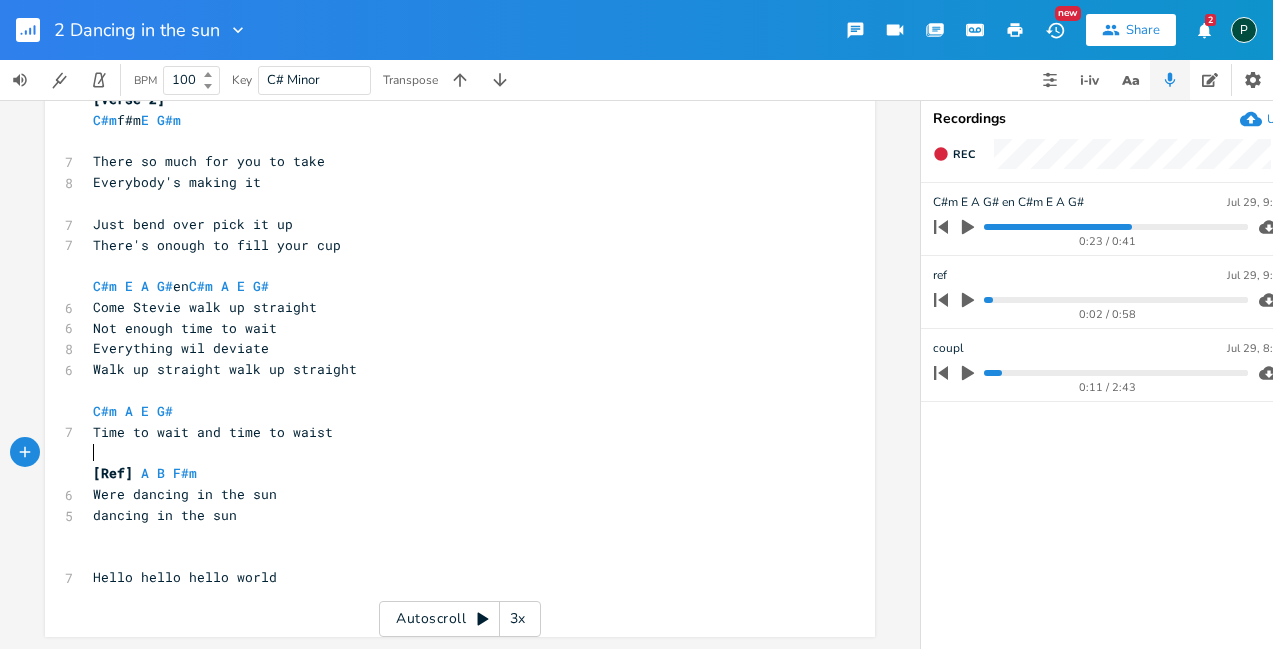 click on "​" at bounding box center (450, 452) 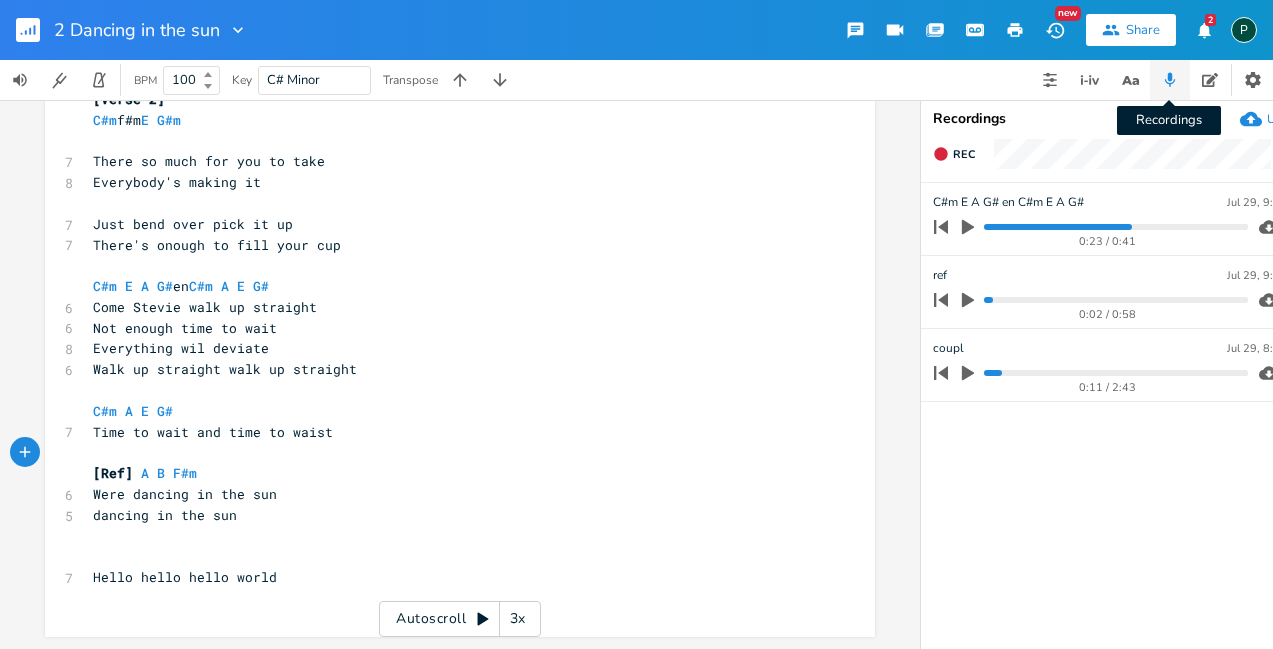 click 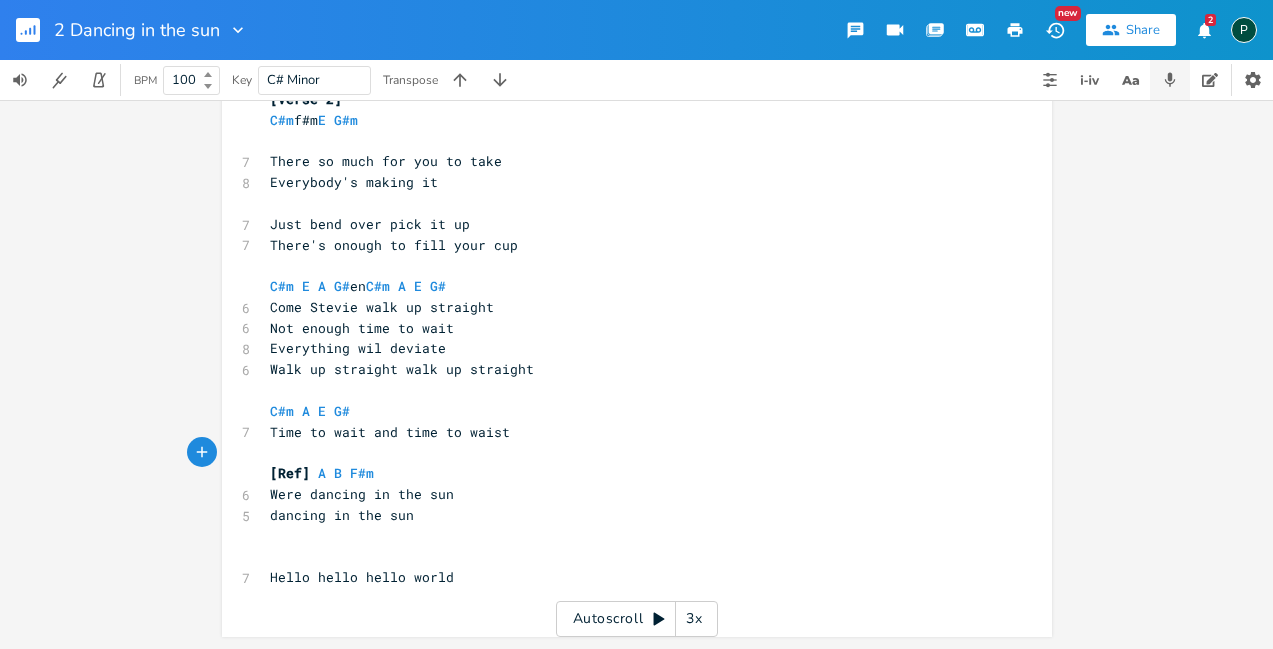 scroll, scrollTop: 579, scrollLeft: 0, axis: vertical 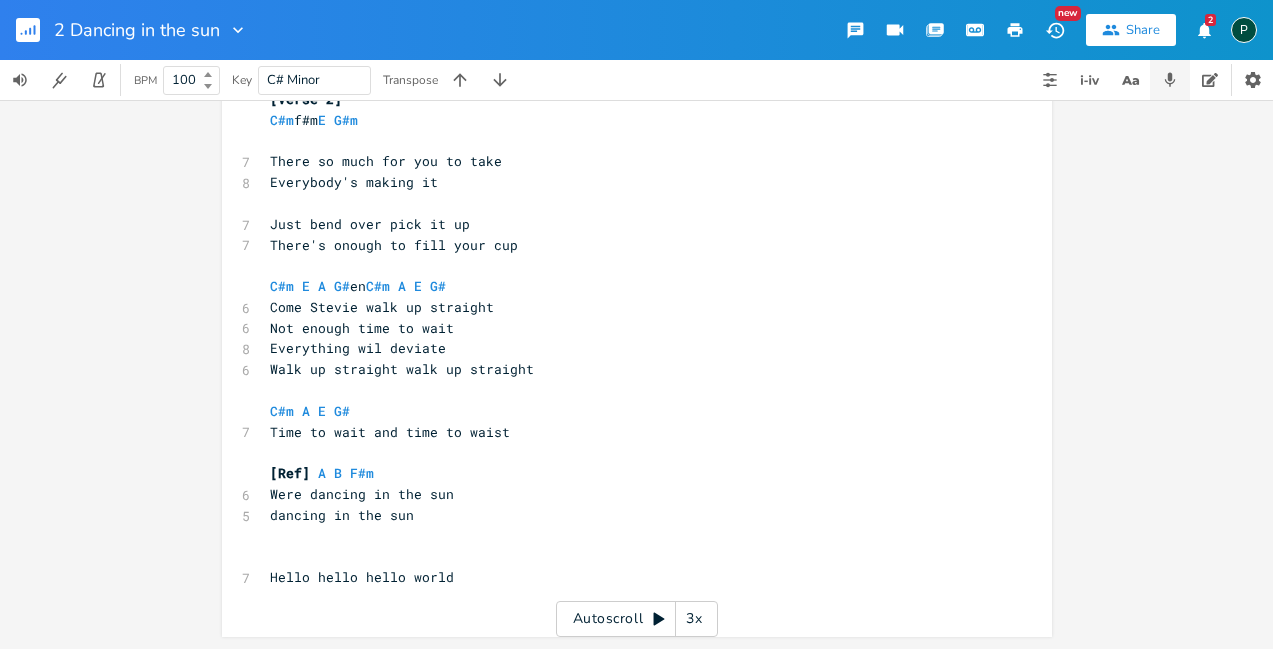 click 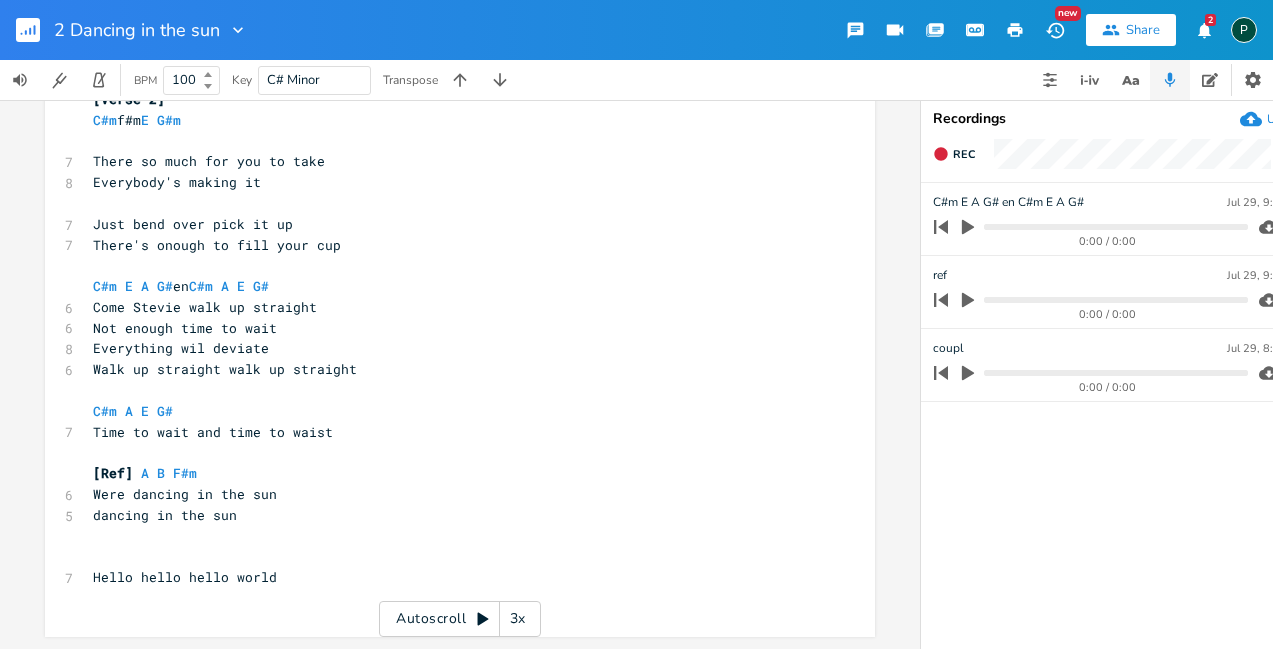 scroll, scrollTop: 591, scrollLeft: 0, axis: vertical 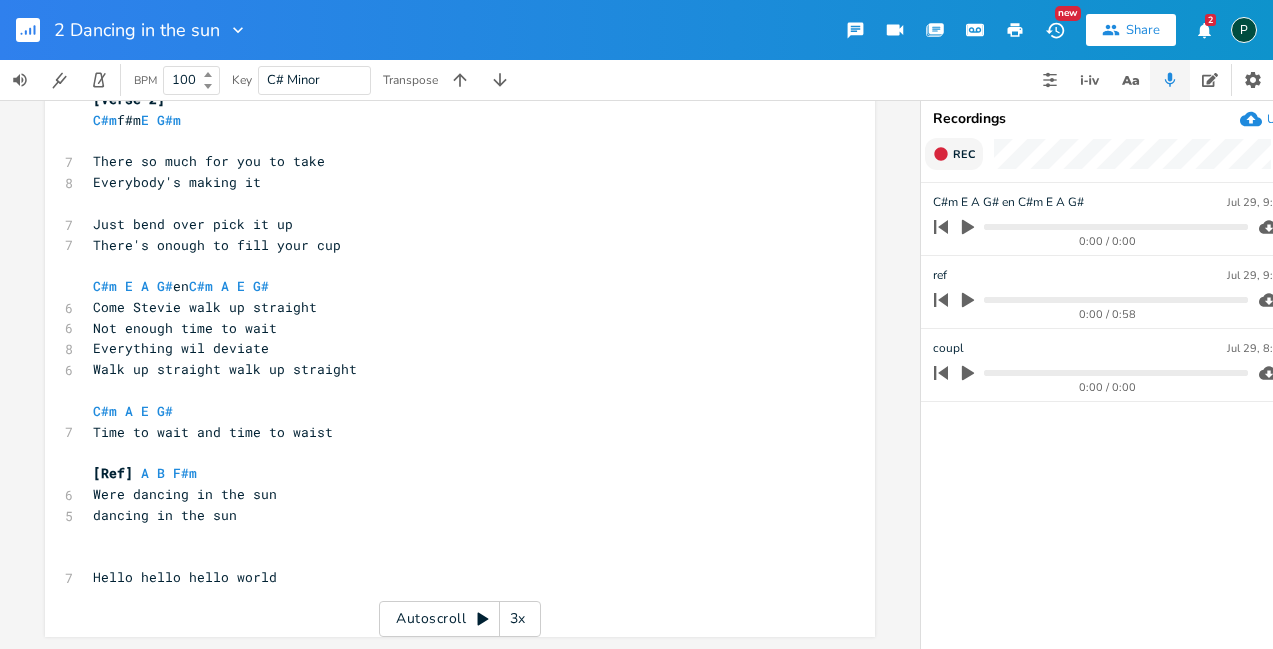 click on "Rec" at bounding box center [954, 154] 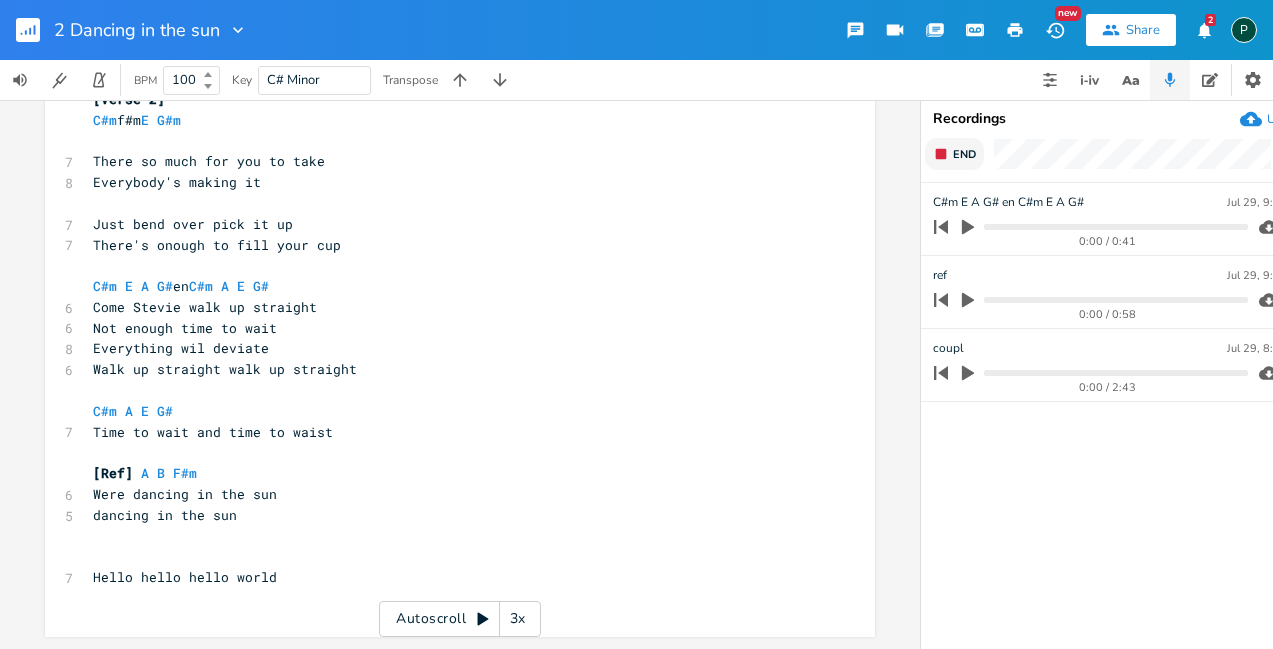 click on "End" at bounding box center (954, 154) 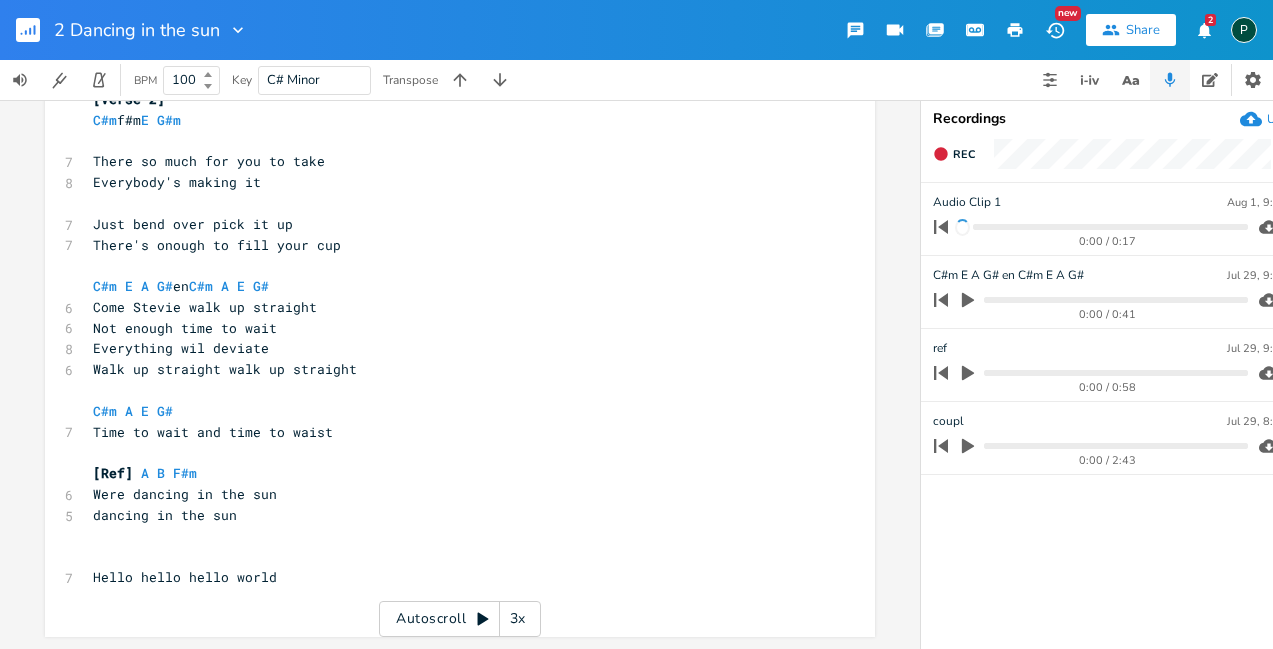 click on "Audio Clip 1 Aug 1, 9:58 AM" at bounding box center [1120, 202] 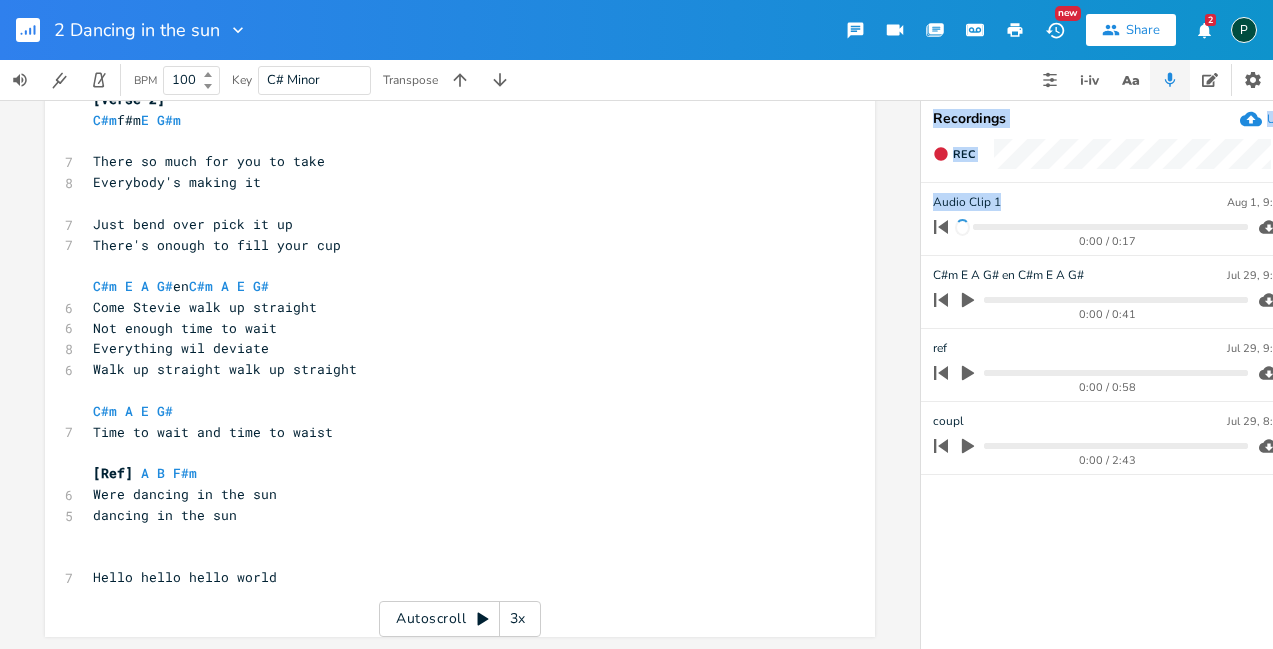 drag, startPoint x: 999, startPoint y: 201, endPoint x: 918, endPoint y: 196, distance: 81.154175 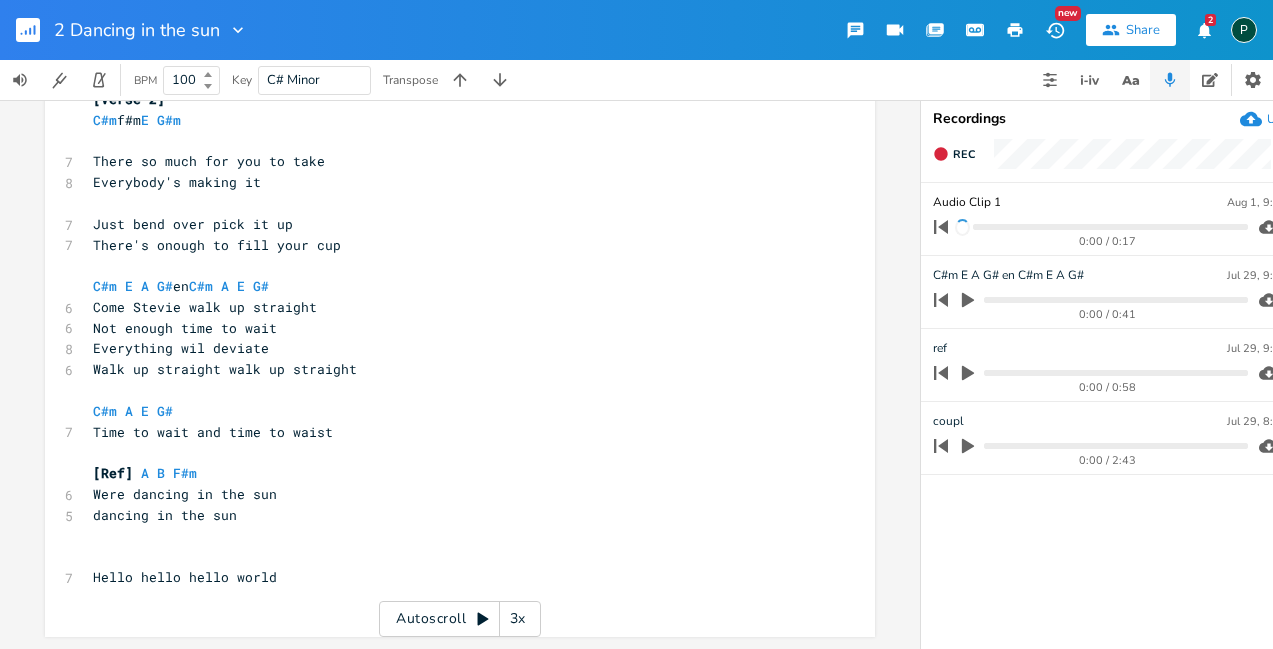 click on "Audio Clip 1" at bounding box center (966, 202) 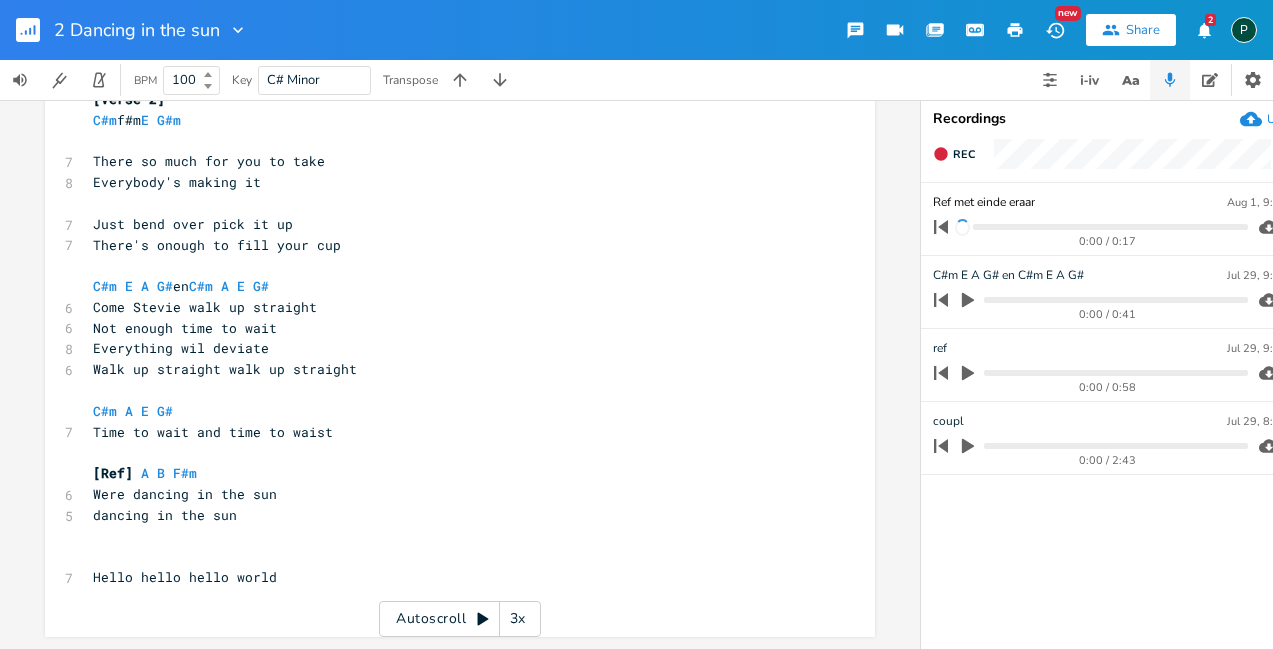 type on "Ref met einde eraan" 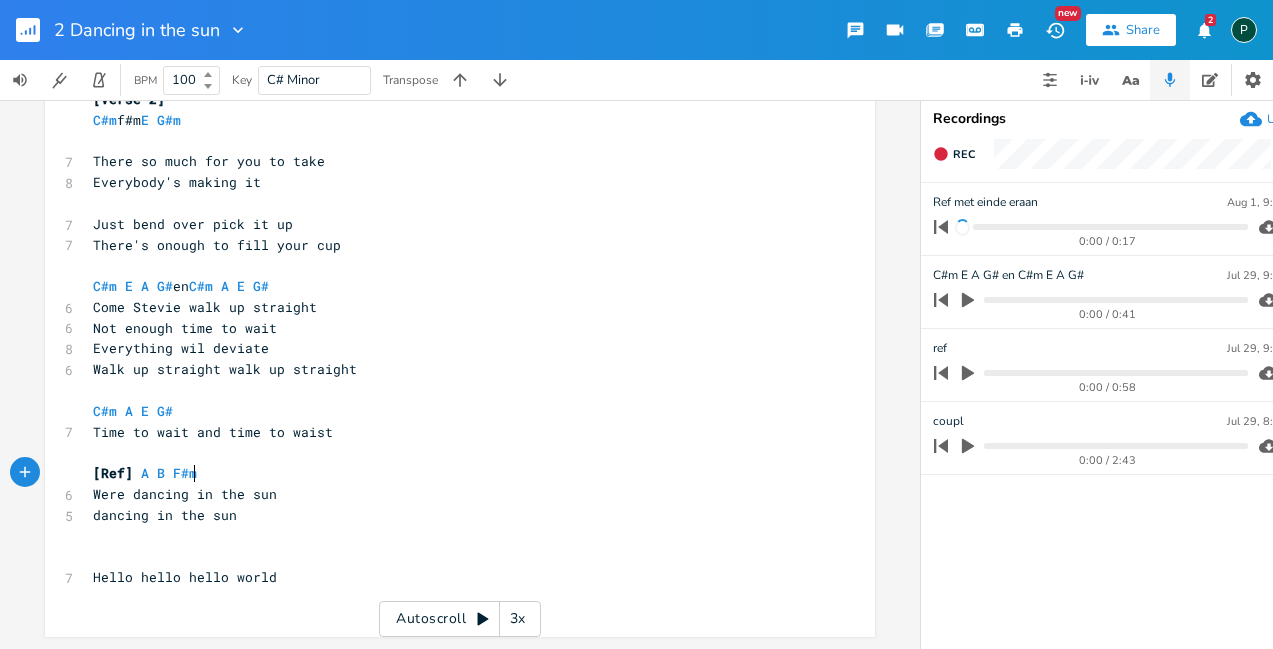 click on "[Ref]   A   B   F#m" at bounding box center [450, 473] 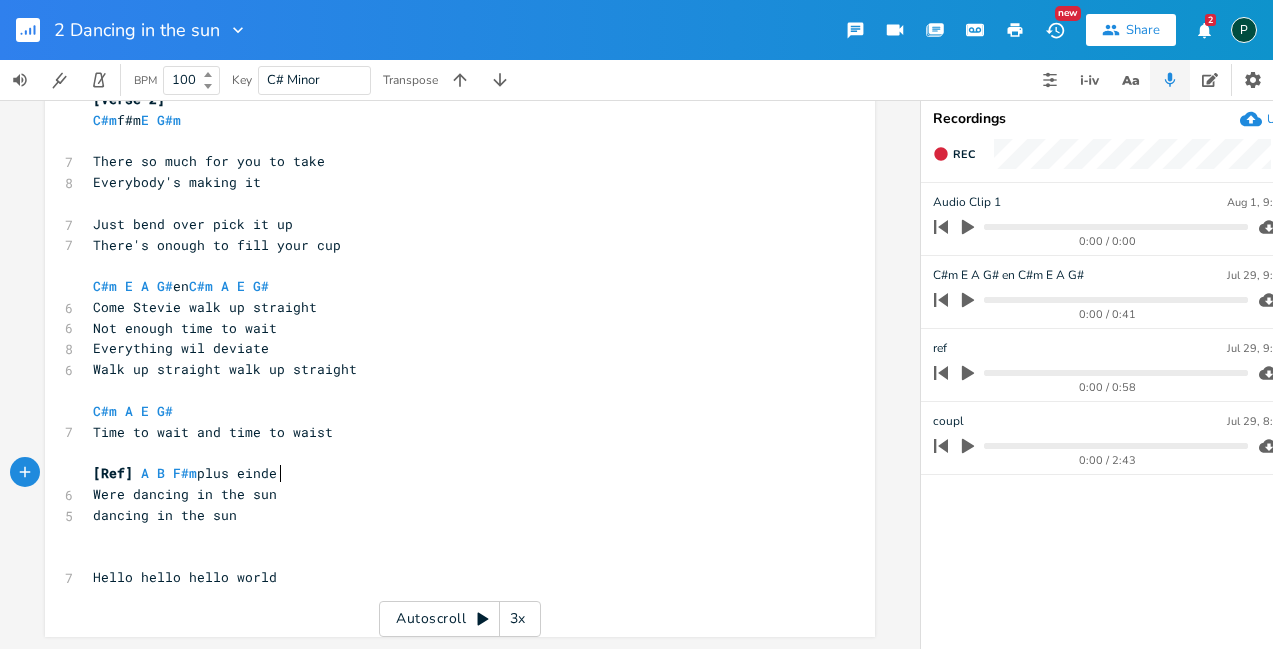 type on "plus einde" 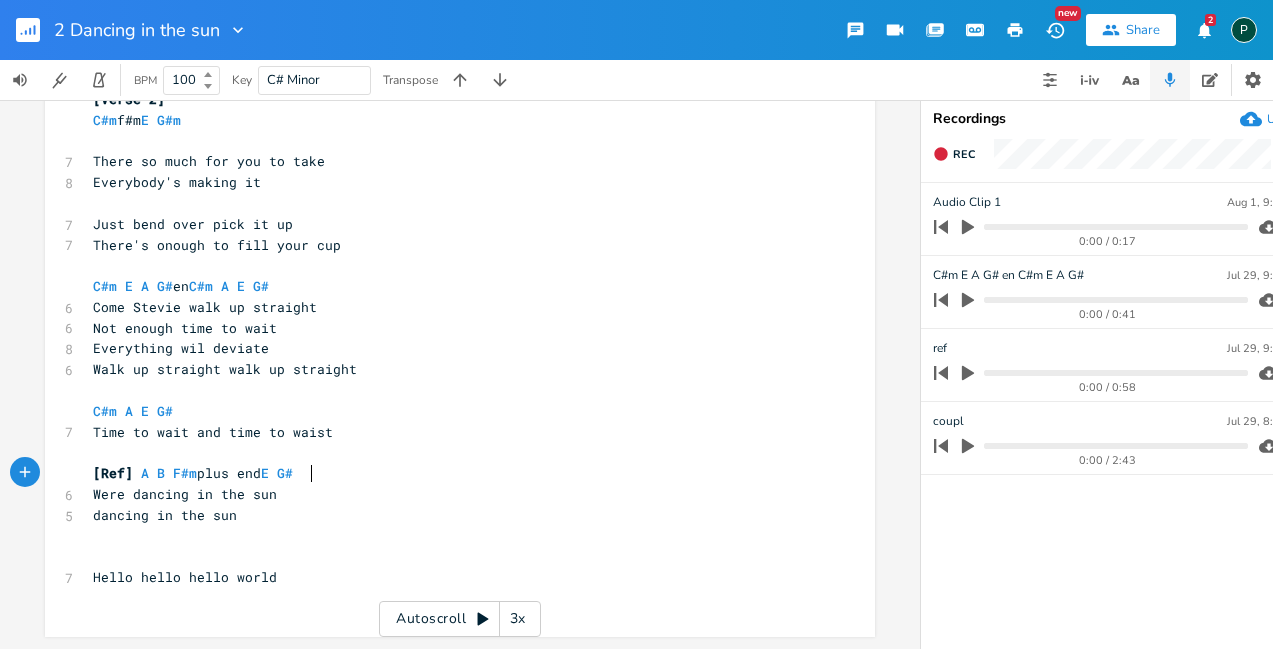 scroll, scrollTop: 0, scrollLeft: 58, axis: horizontal 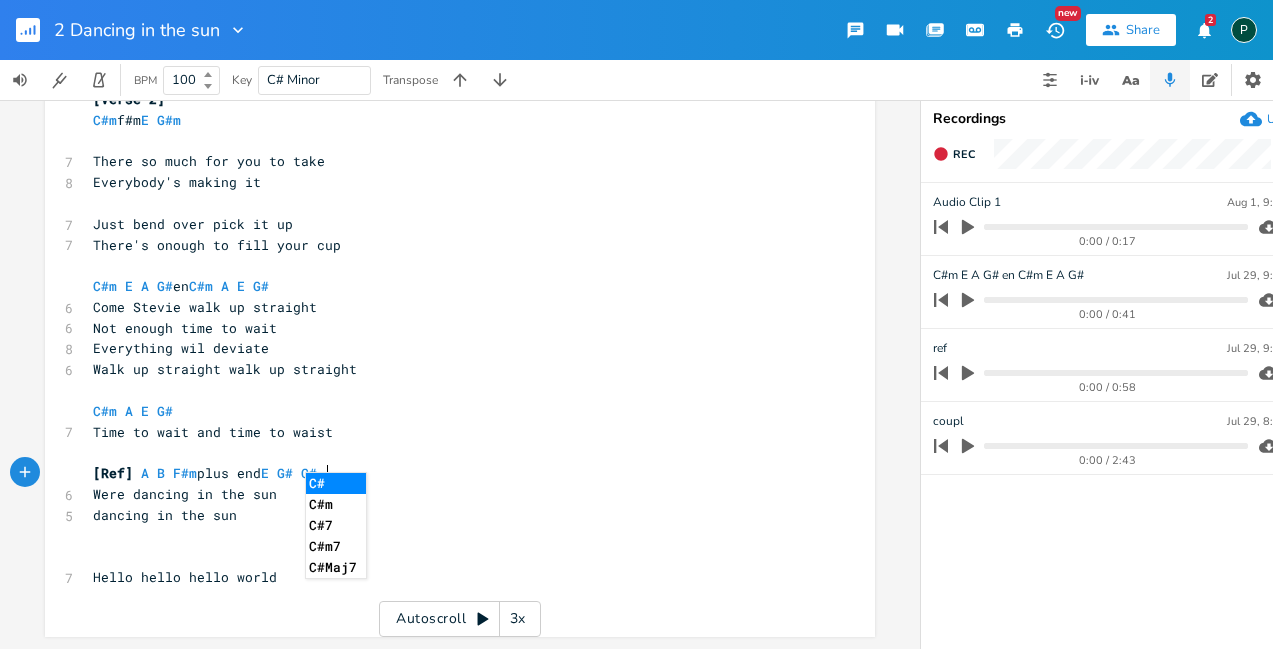 type on "nd E G# C#m" 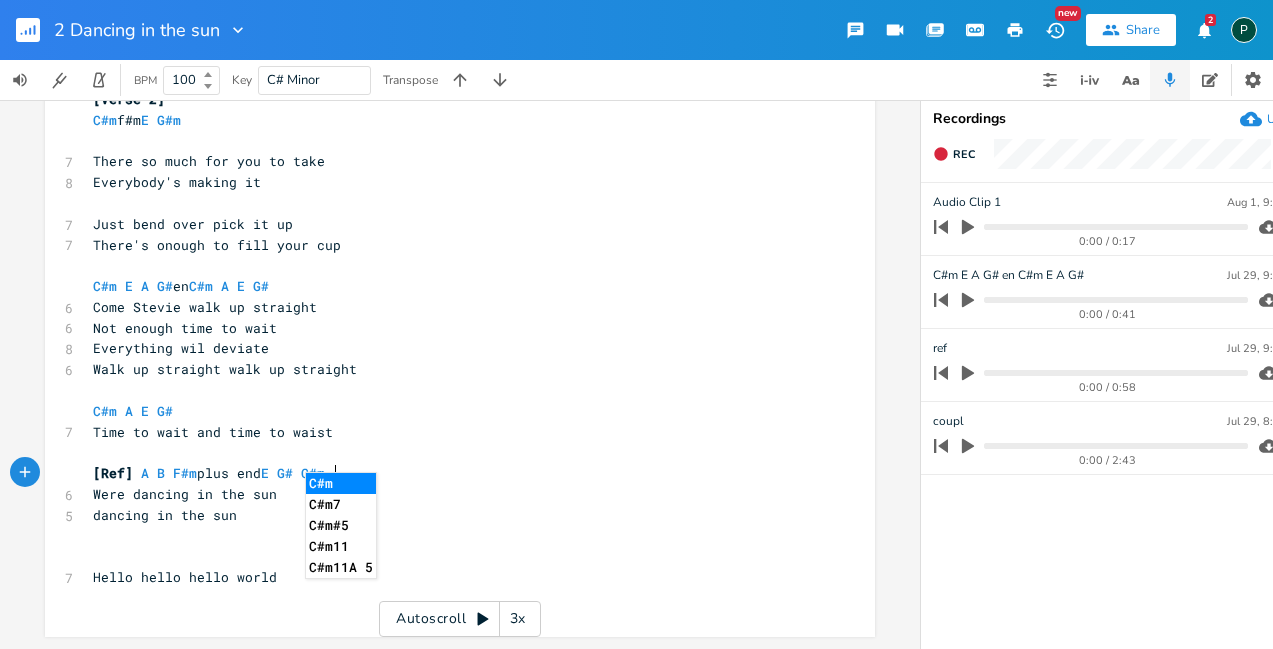 click on "[Ref]   A   B   F#m  plus end  E   G#   C#m" at bounding box center (450, 473) 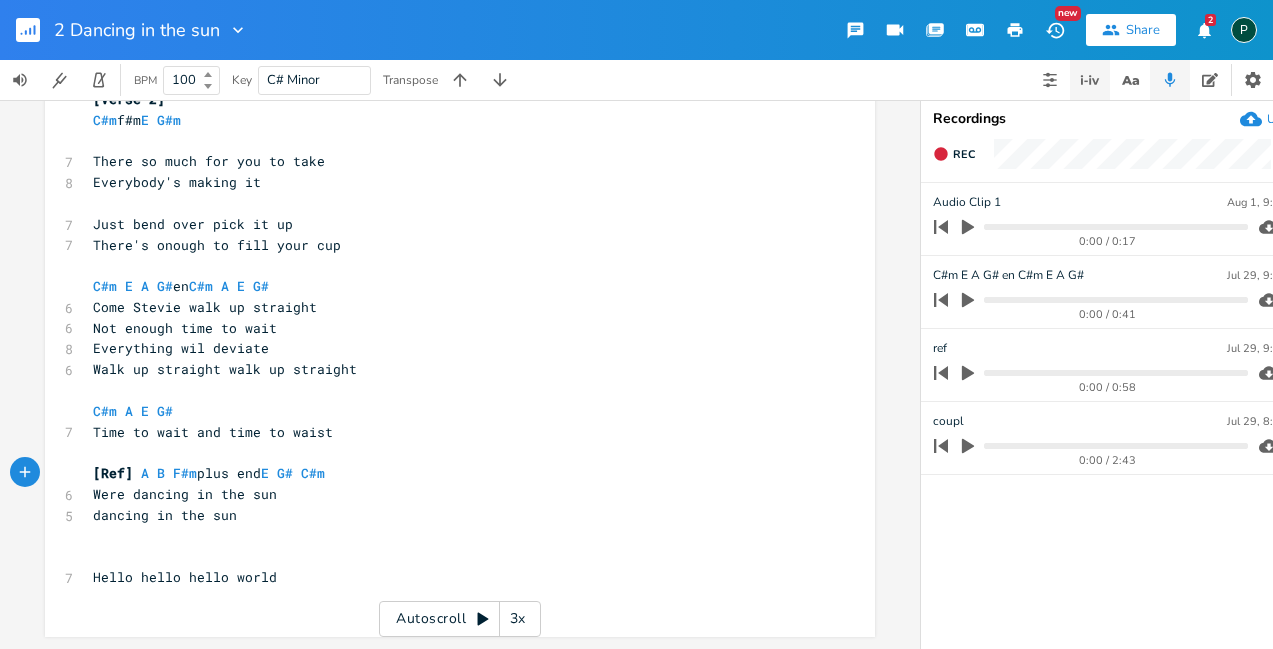 click at bounding box center [1090, 80] 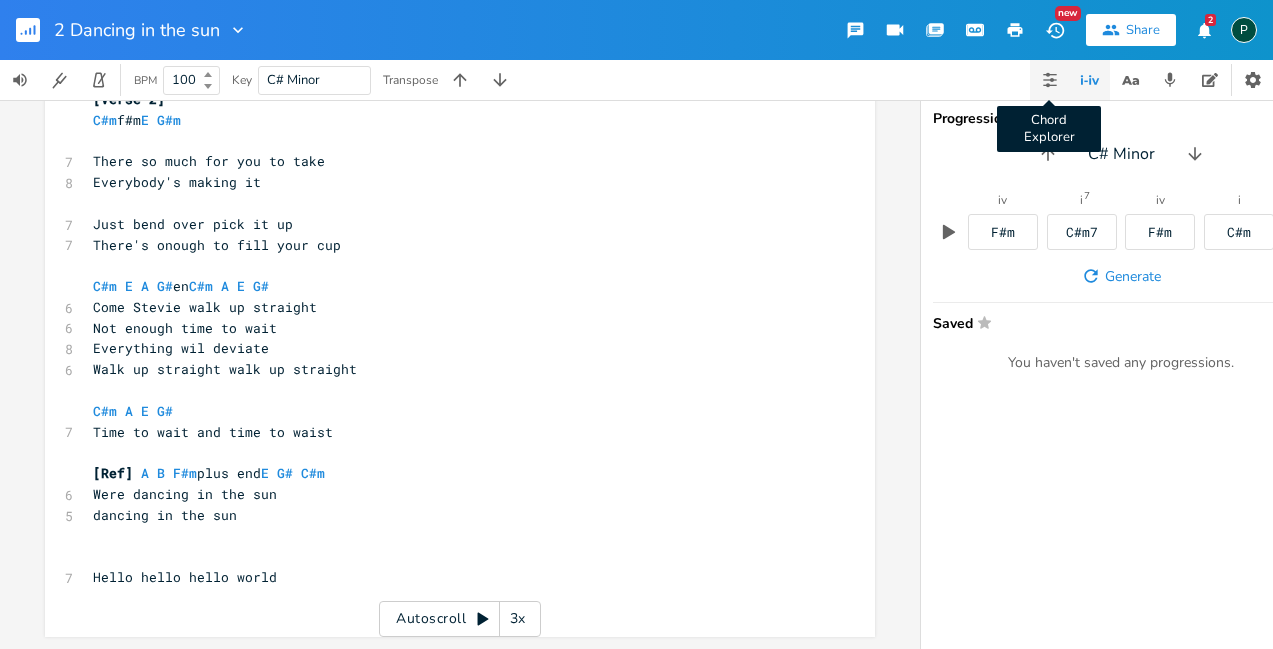 click 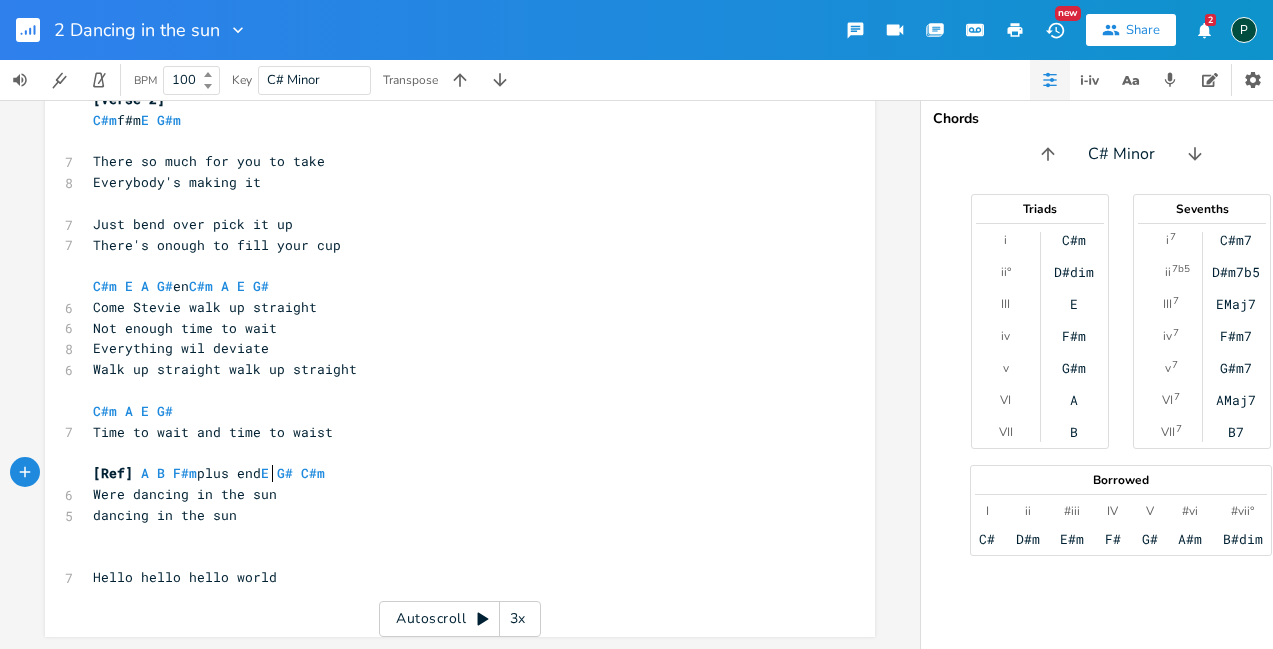 click on "[Ref]   A   B   F#m  plus end  E   G#   C#m" at bounding box center (209, 473) 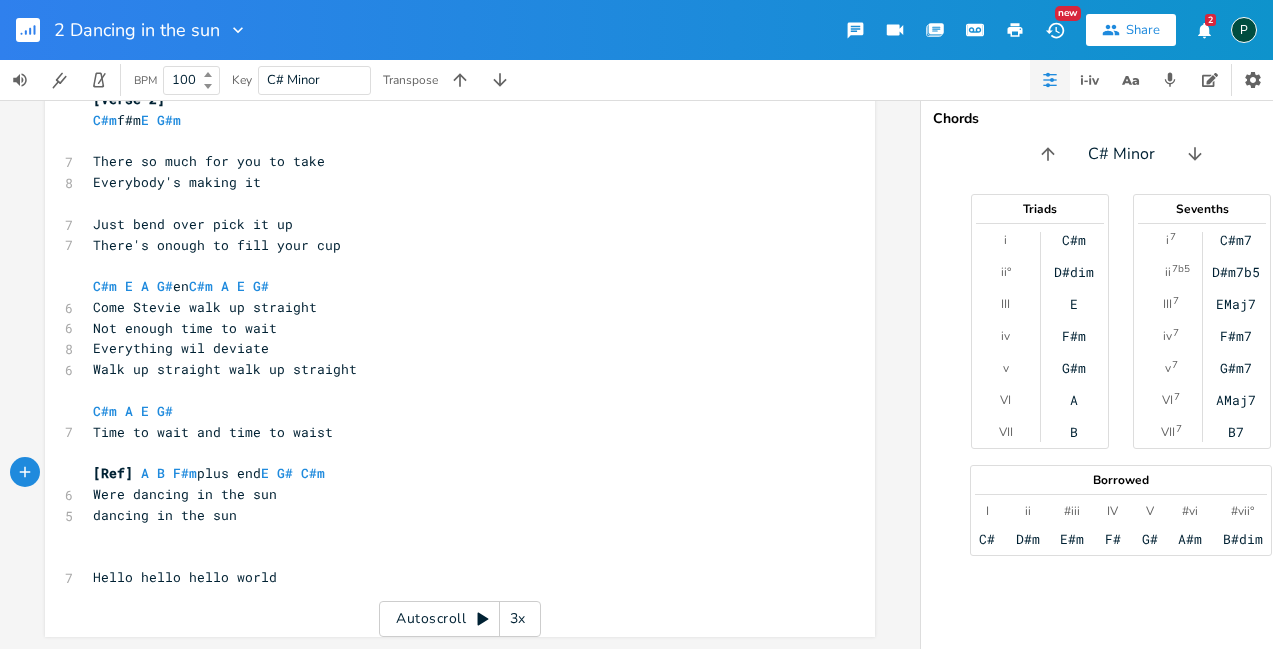type on "A" 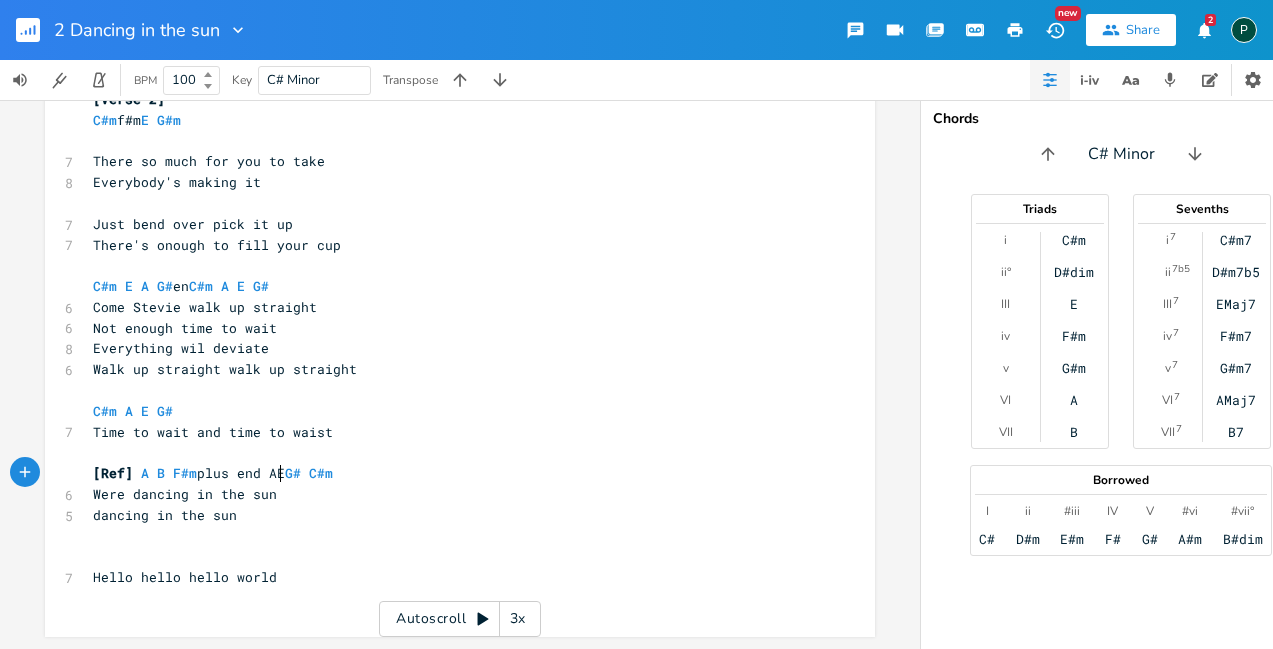 scroll, scrollTop: 0, scrollLeft: 8, axis: horizontal 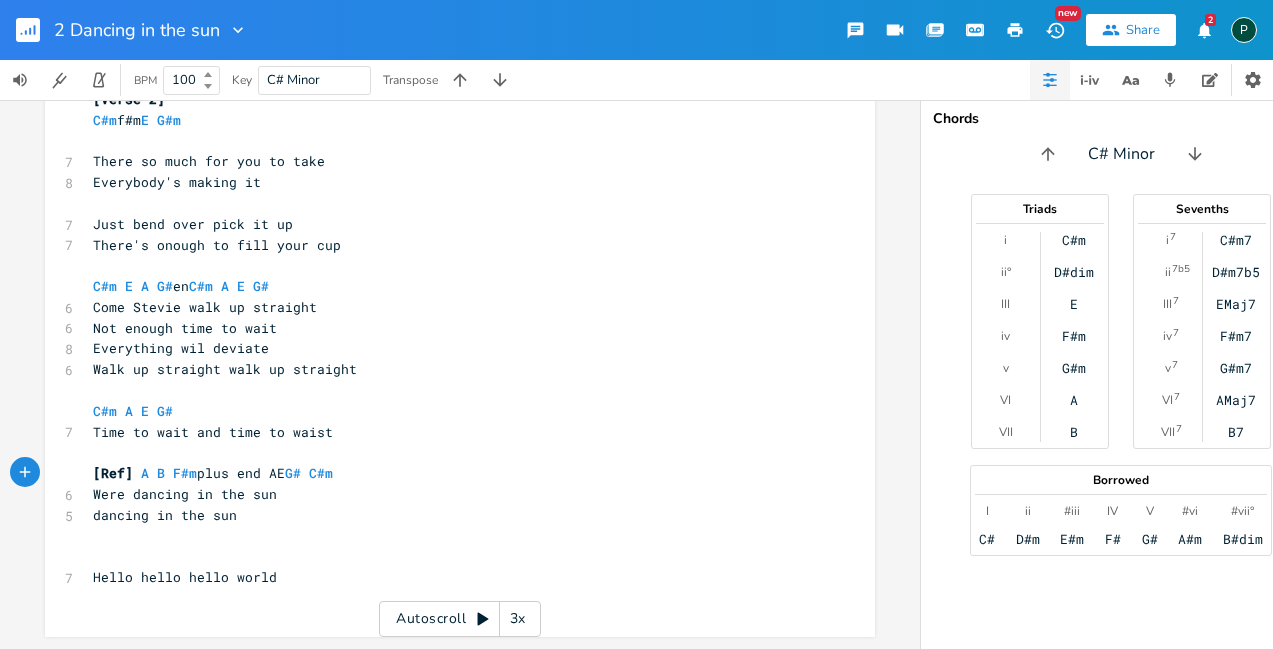 type on "A" 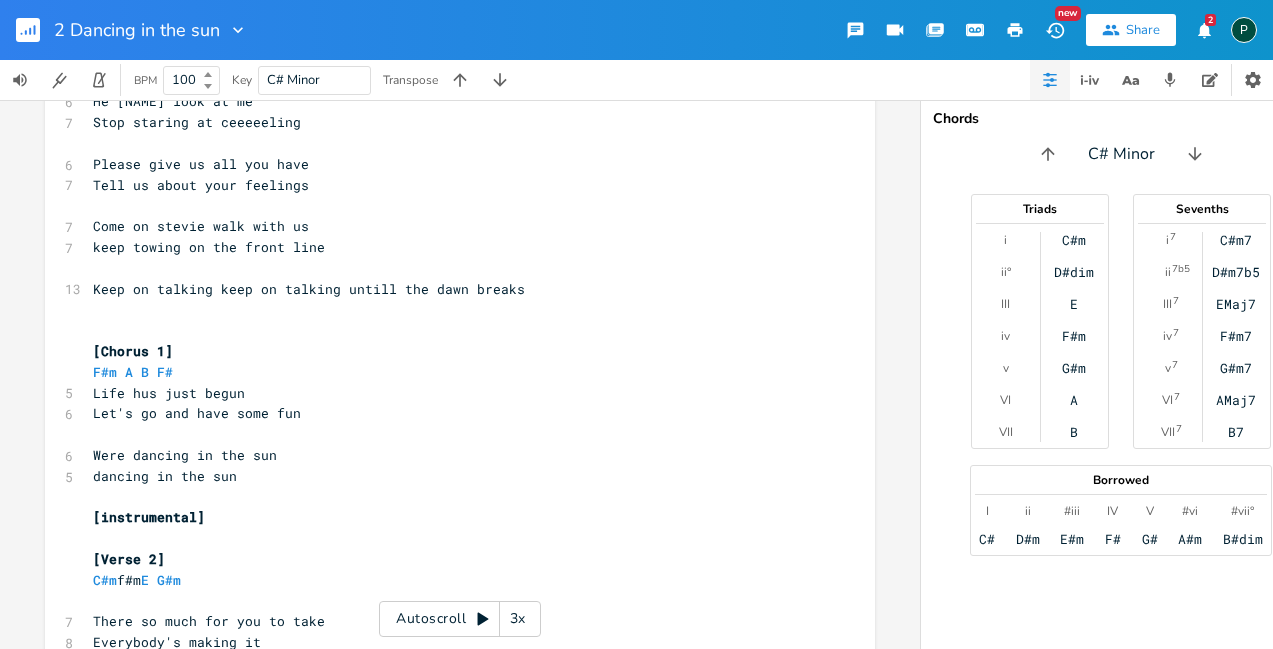 scroll, scrollTop: 0, scrollLeft: 0, axis: both 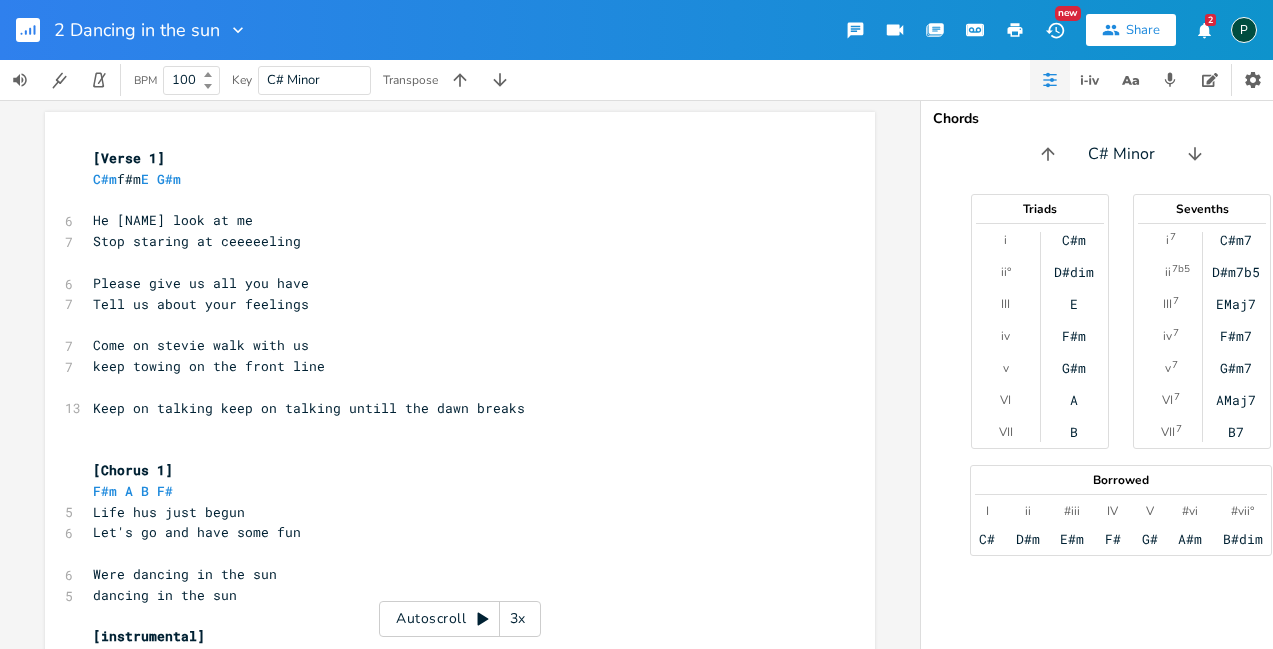 click on "[Verse 1]" at bounding box center (450, 158) 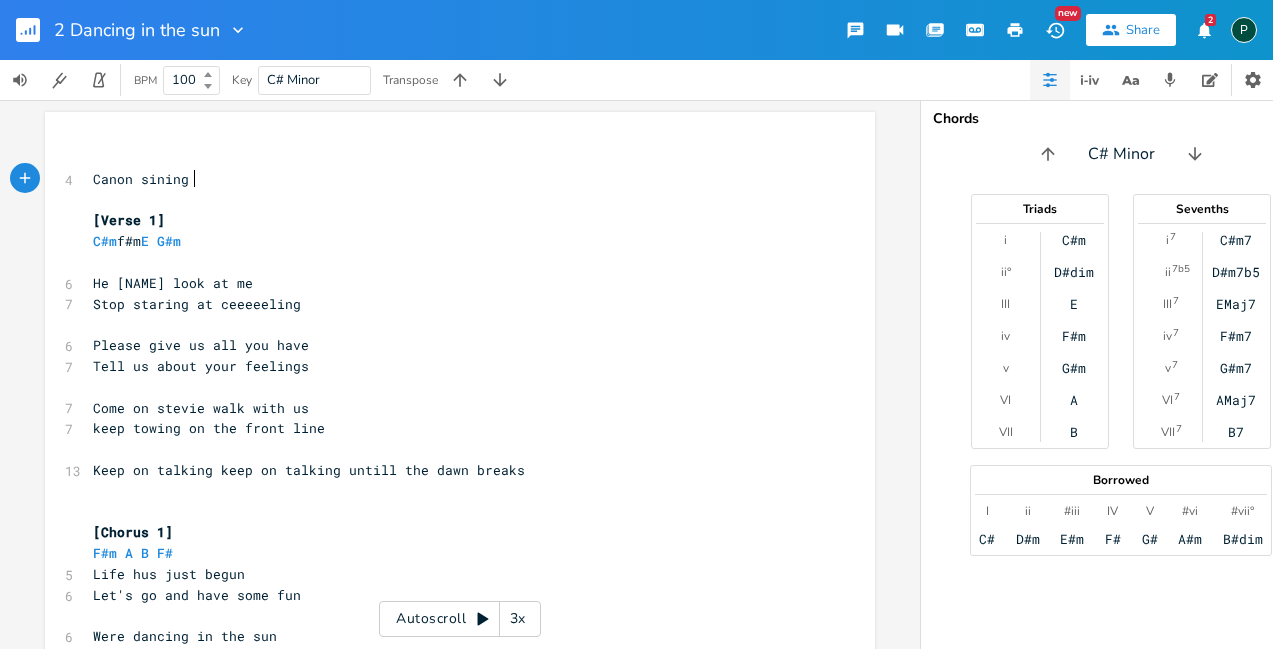 scroll, scrollTop: 0, scrollLeft: 79, axis: horizontal 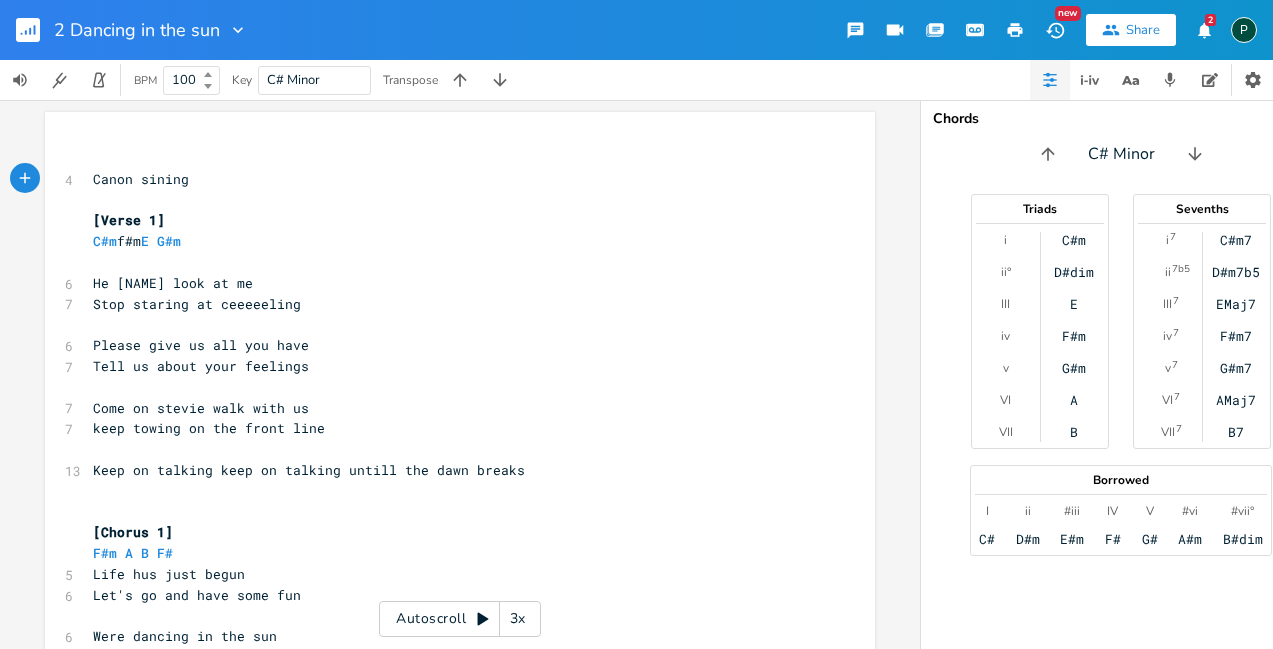 type on "Canon sining a" 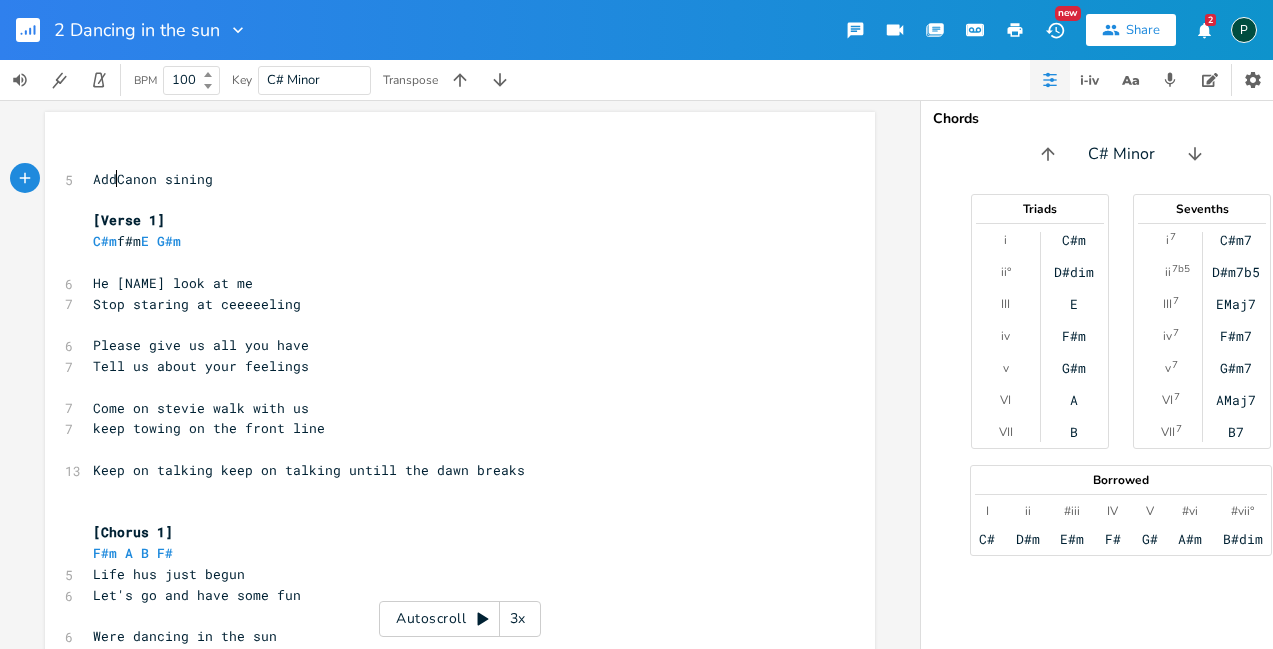 type on "Add" 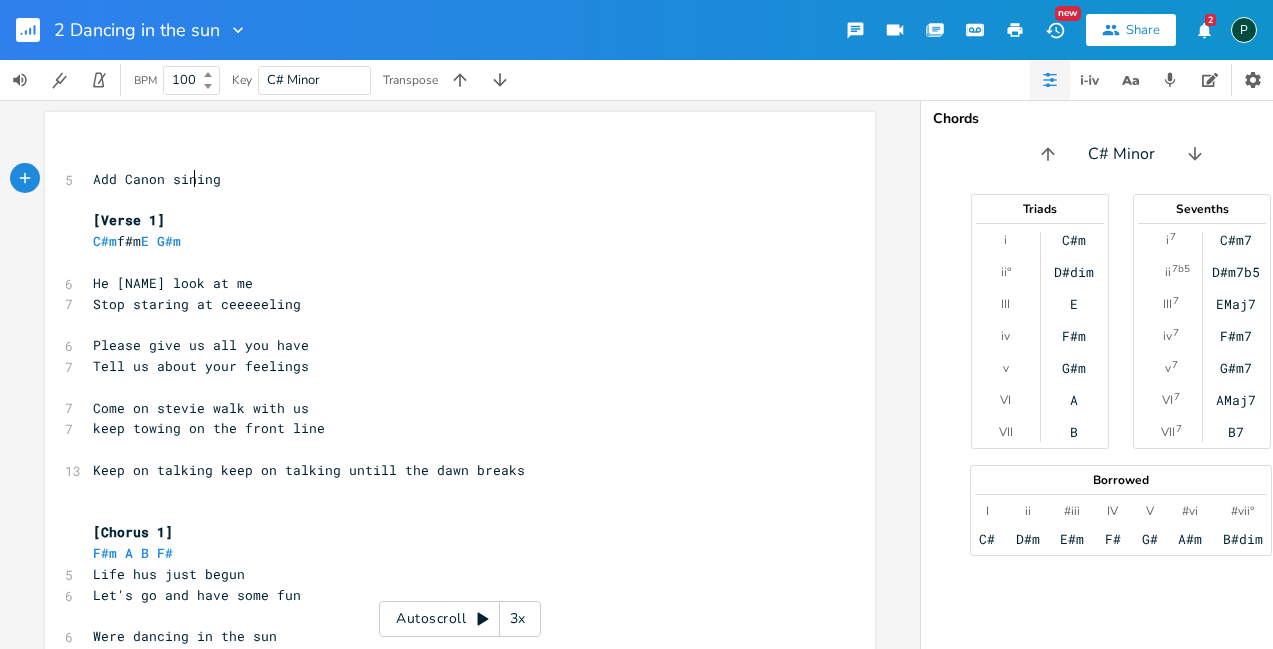 scroll, scrollTop: 0, scrollLeft: 7, axis: horizontal 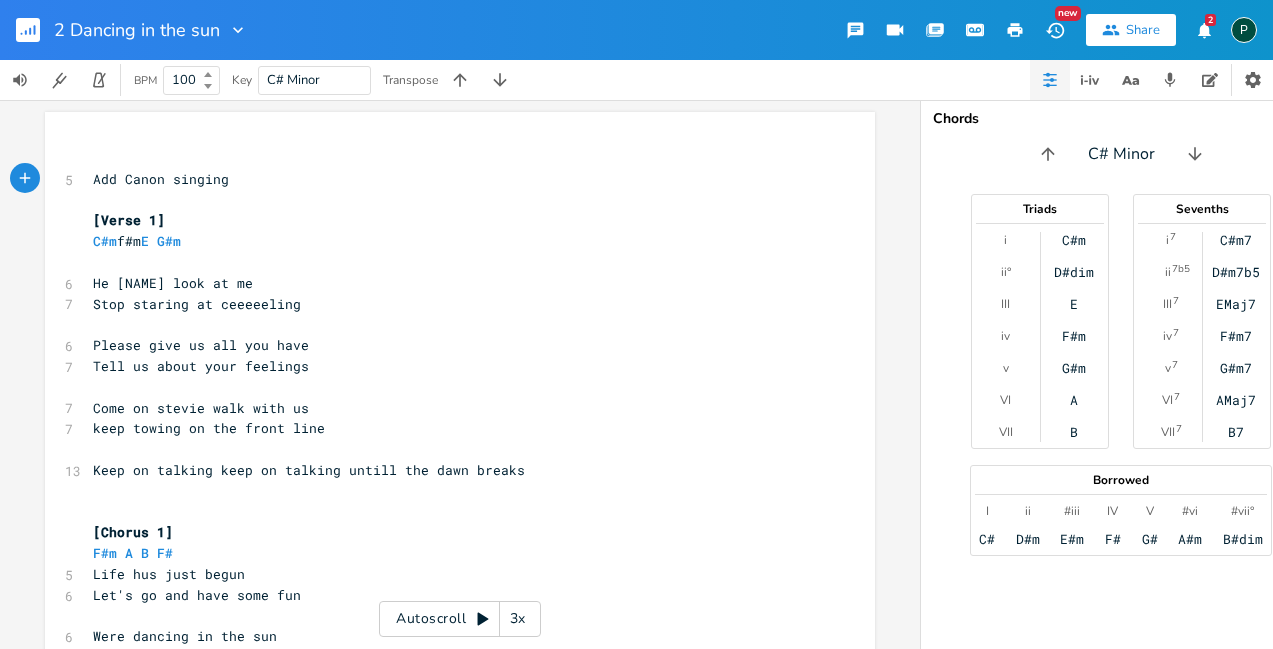 type on "ng" 